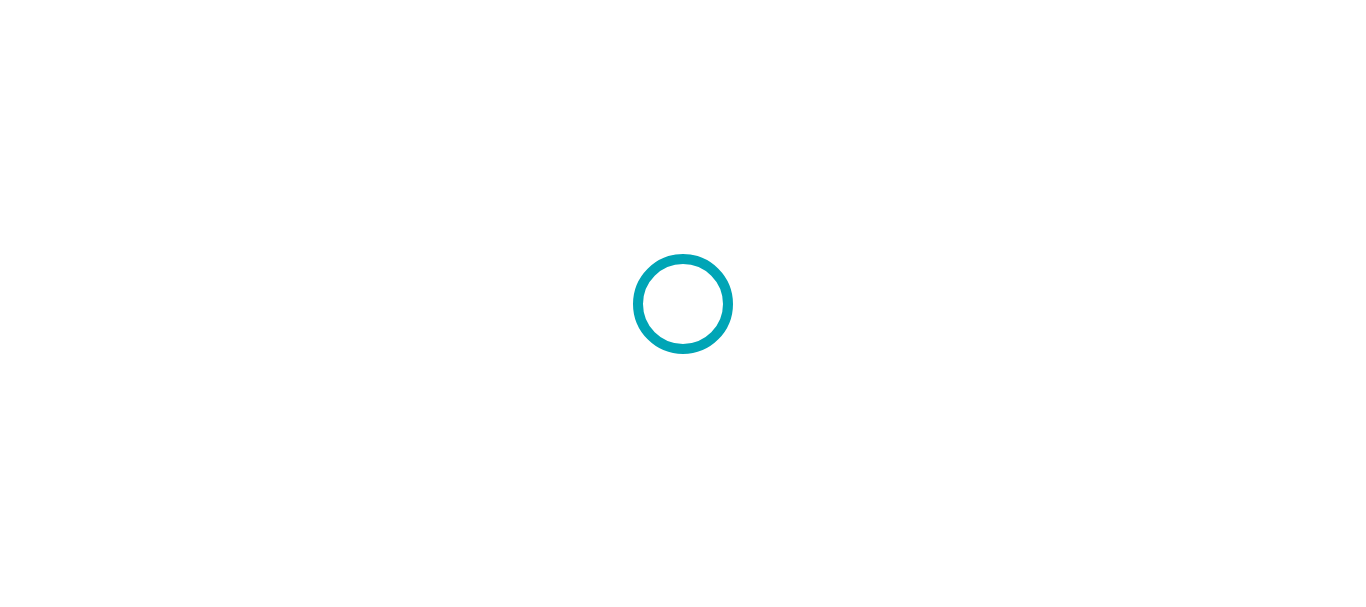 scroll, scrollTop: 0, scrollLeft: 0, axis: both 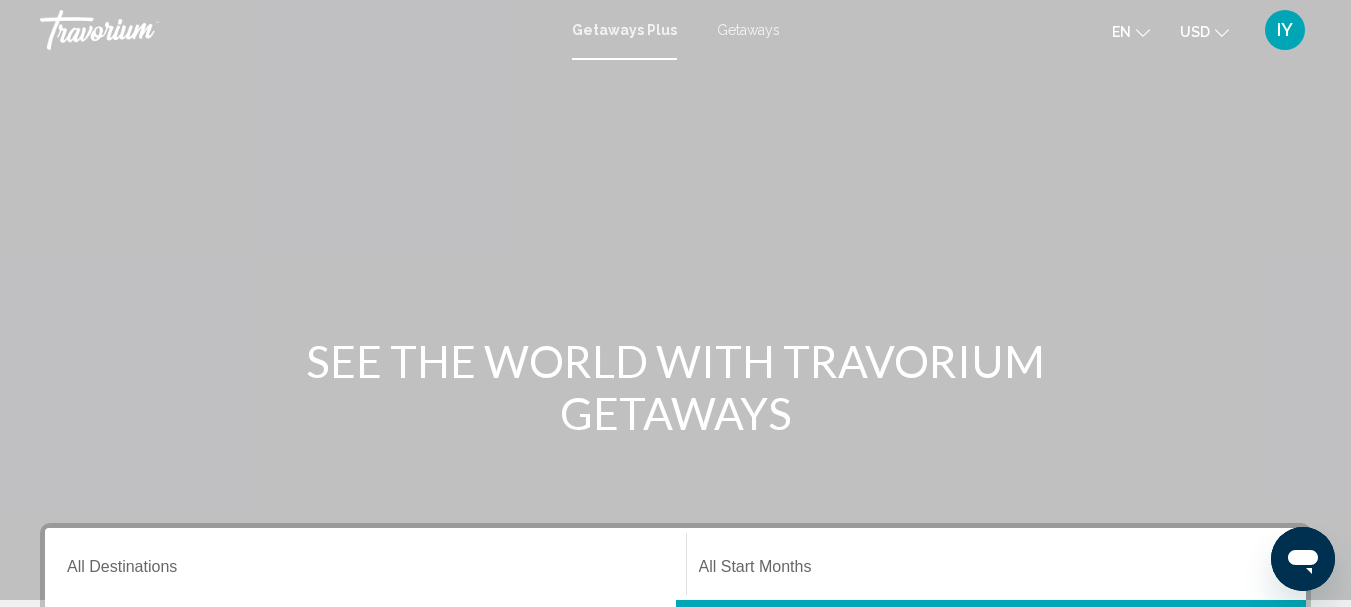 click on "Getaways" at bounding box center [748, 30] 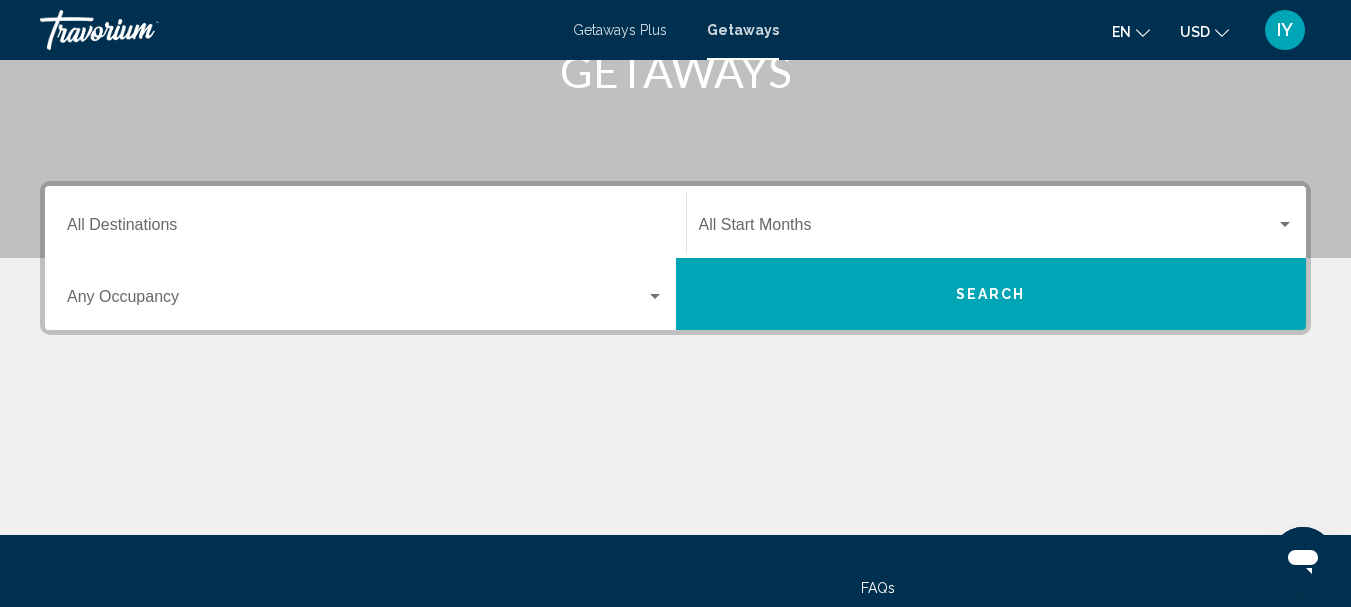scroll, scrollTop: 340, scrollLeft: 0, axis: vertical 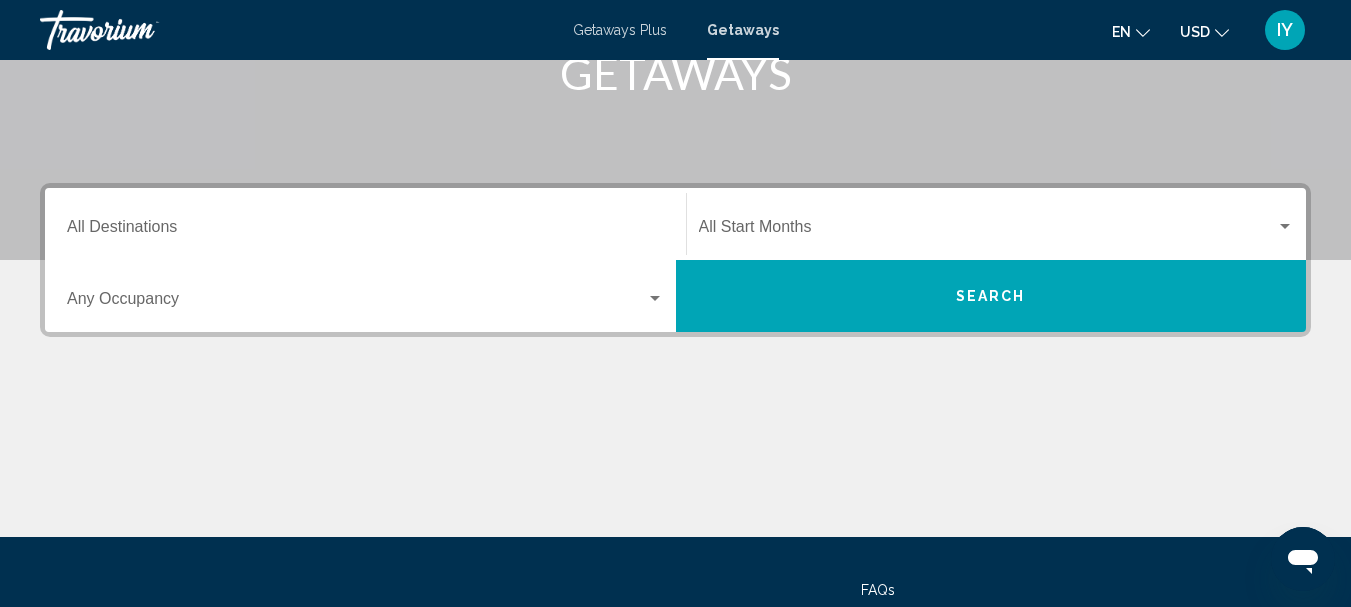 click on "Destination All Destinations" at bounding box center [365, 231] 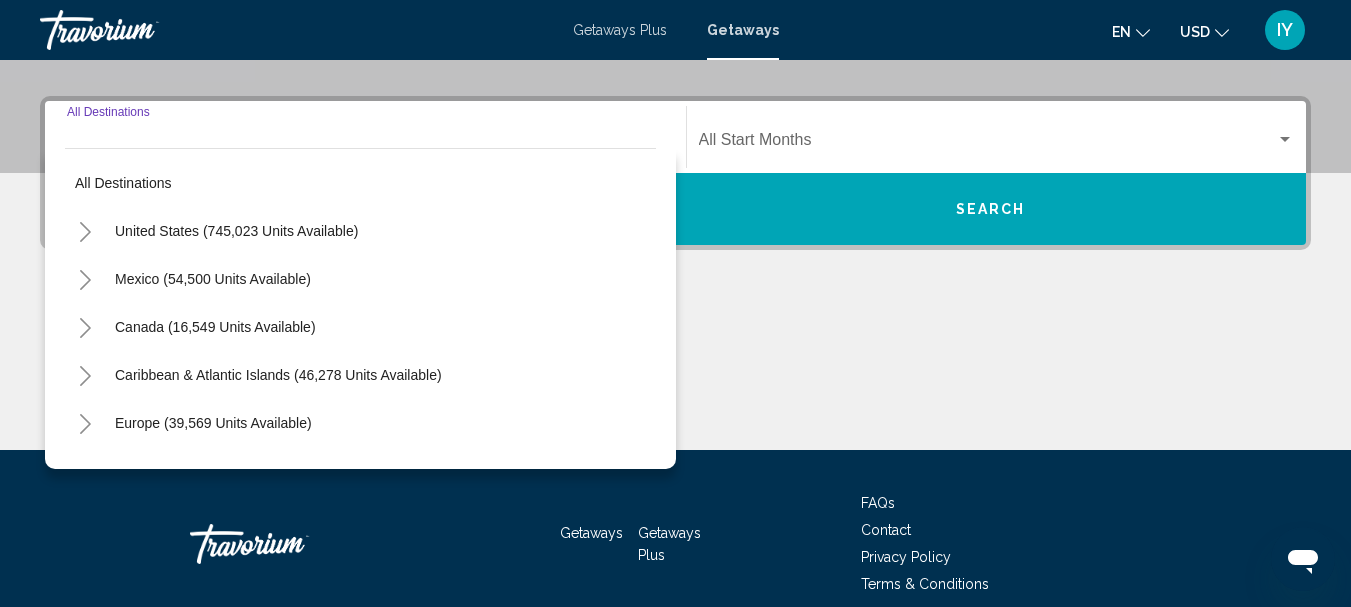 scroll, scrollTop: 458, scrollLeft: 0, axis: vertical 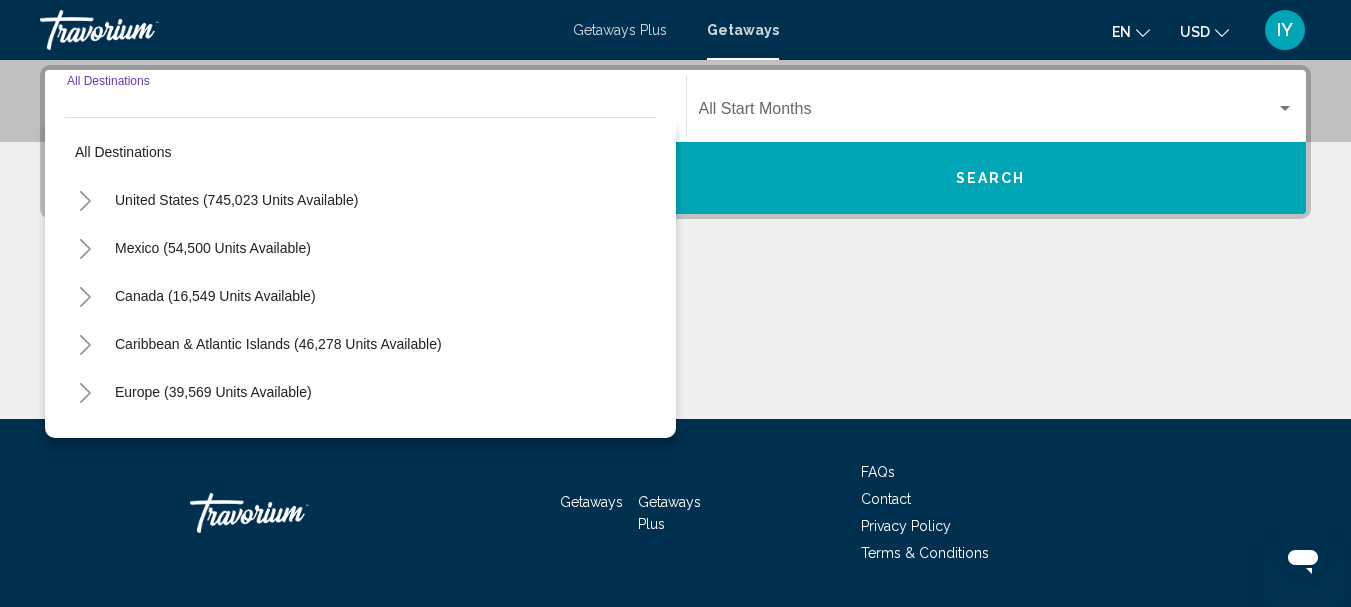 click 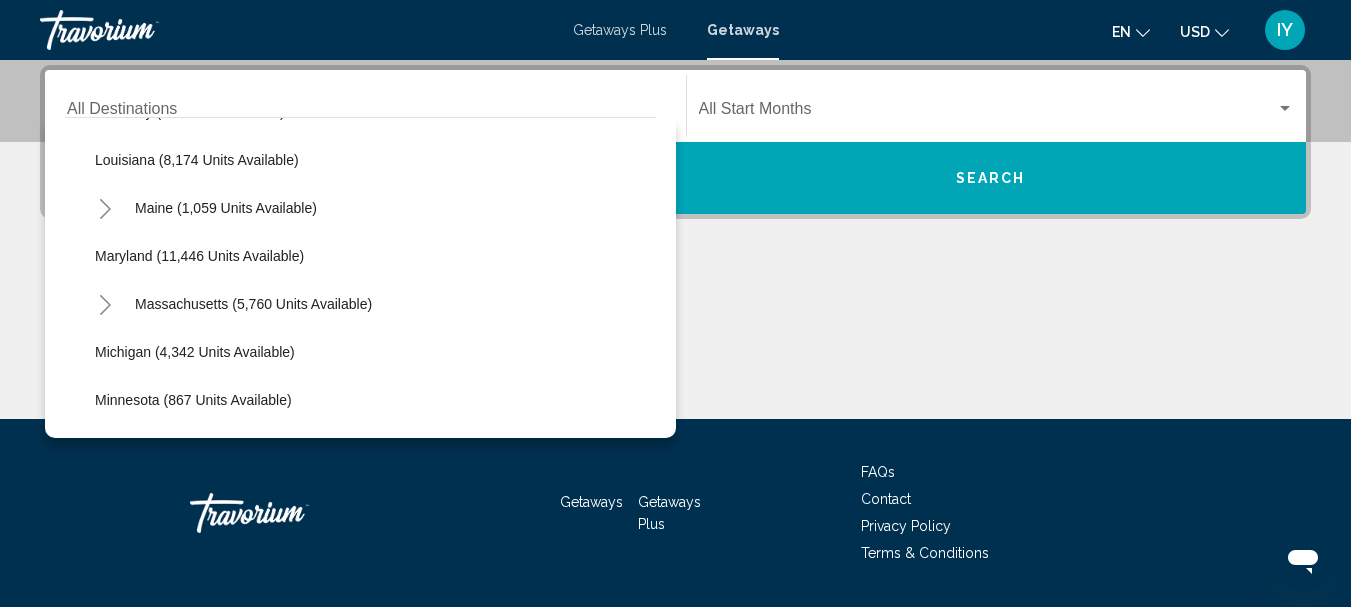 scroll, scrollTop: 762, scrollLeft: 0, axis: vertical 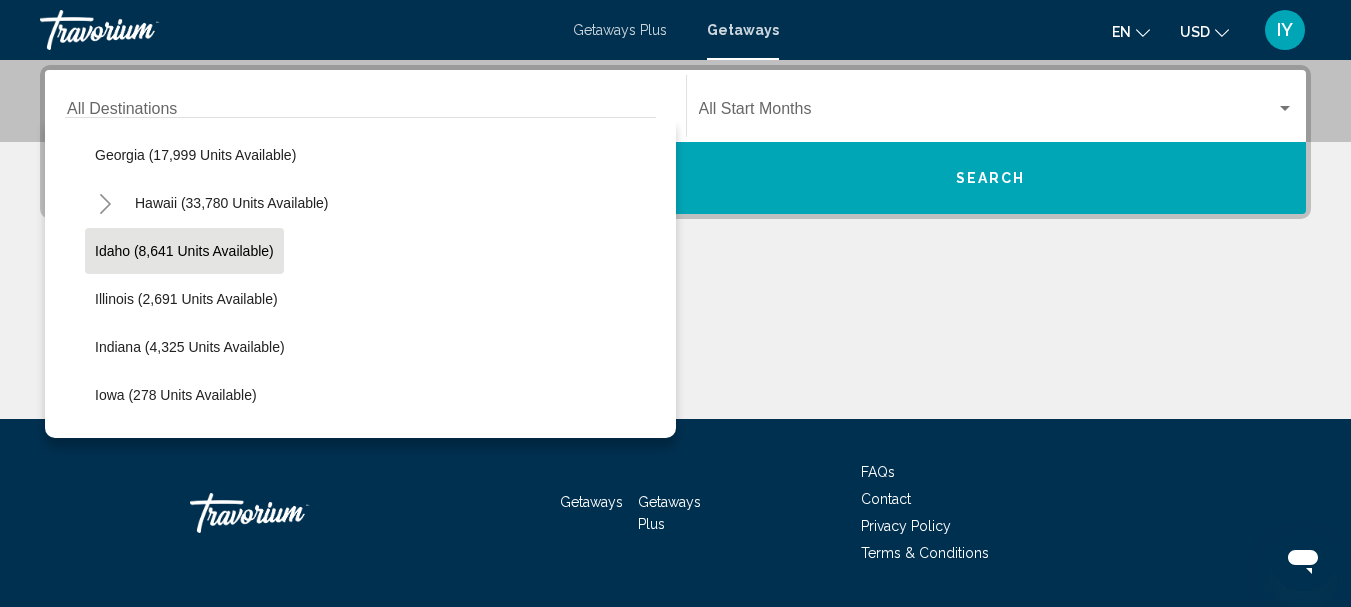 click on "Idaho (8,641 units available)" 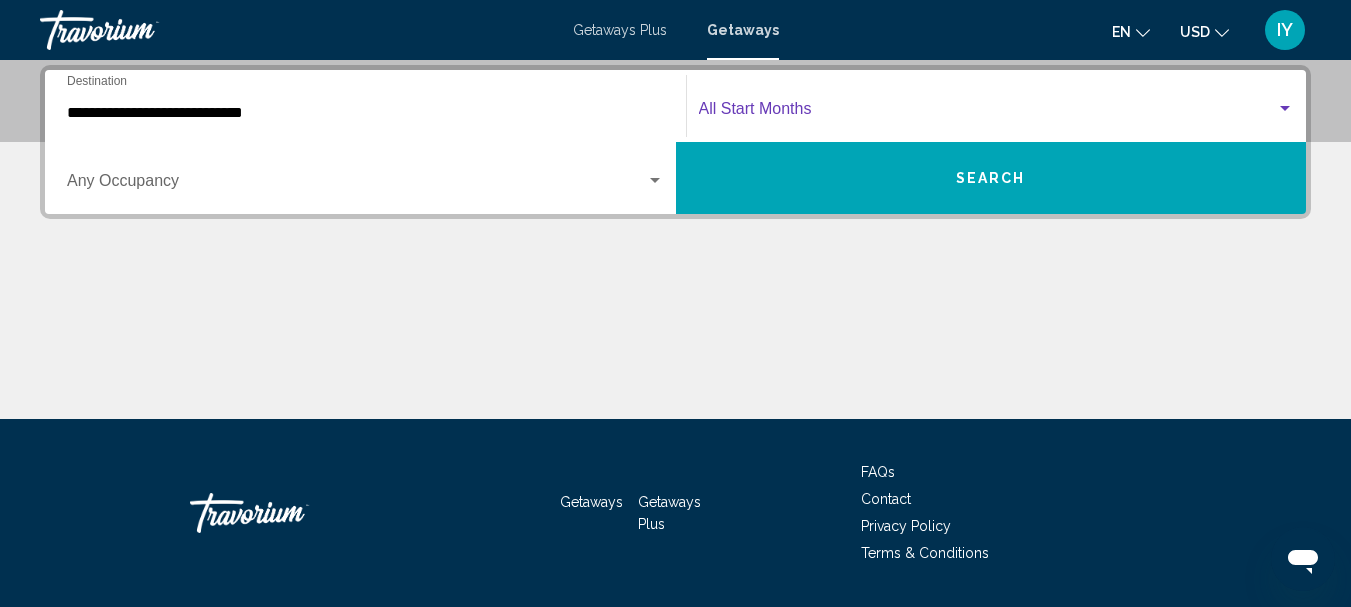click at bounding box center (1285, 109) 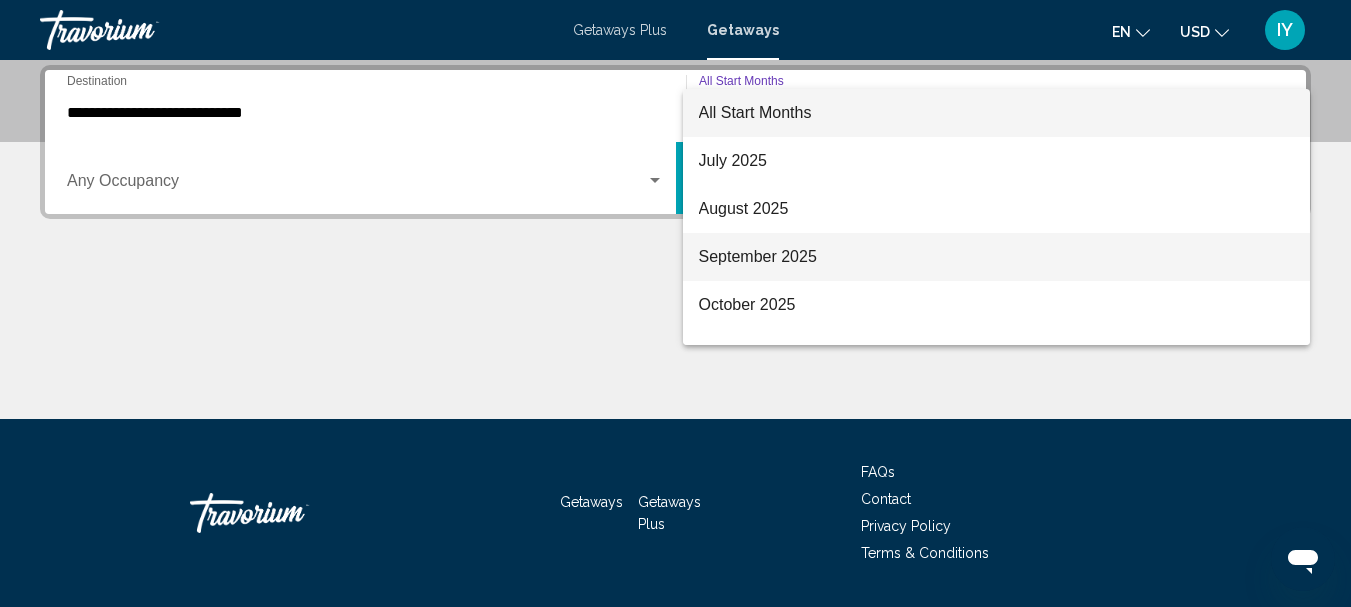 click on "September 2025" at bounding box center (997, 257) 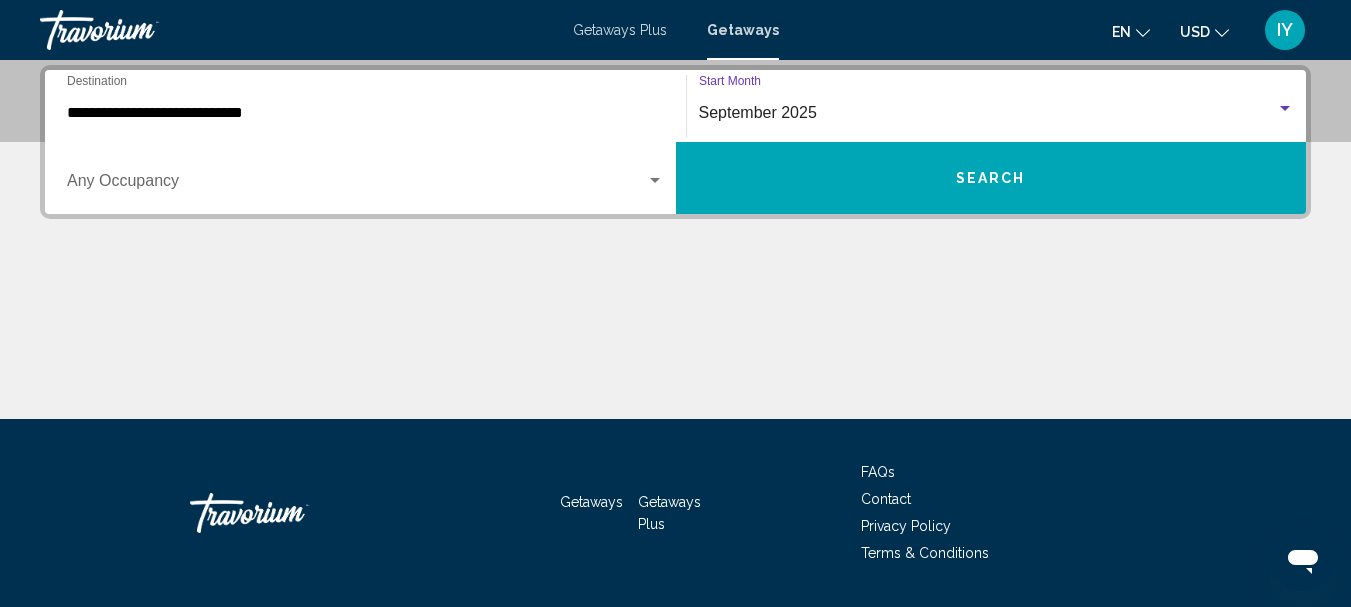 click on "Search" at bounding box center [991, 179] 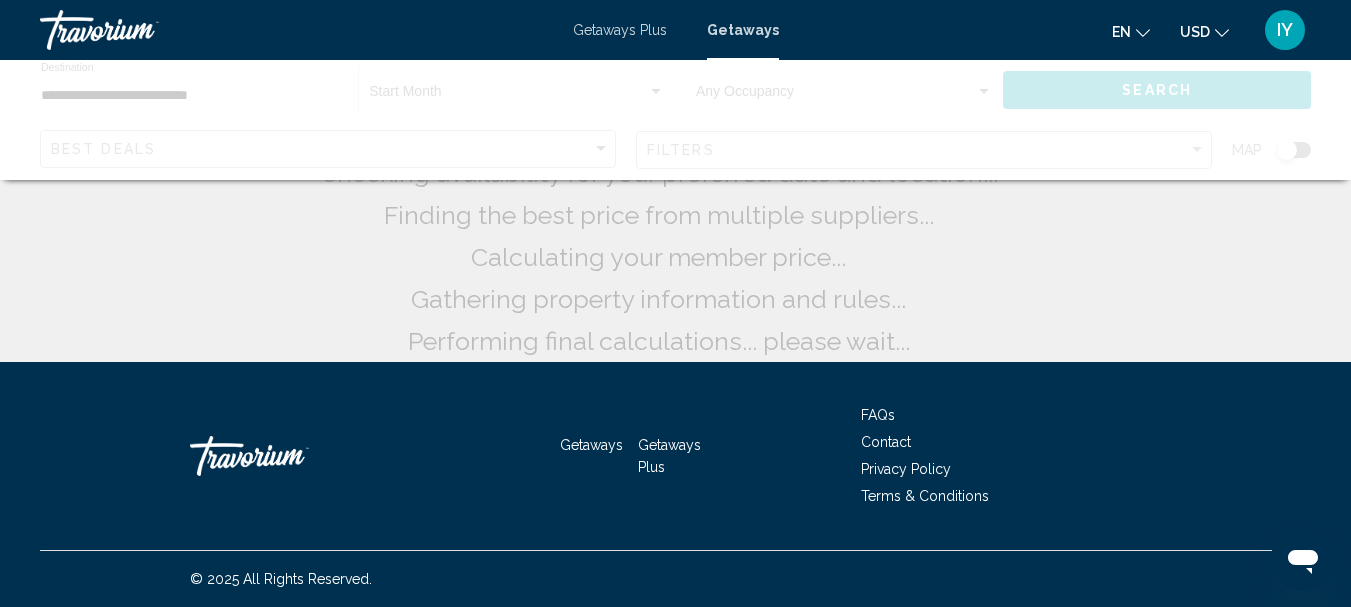 scroll, scrollTop: 0, scrollLeft: 0, axis: both 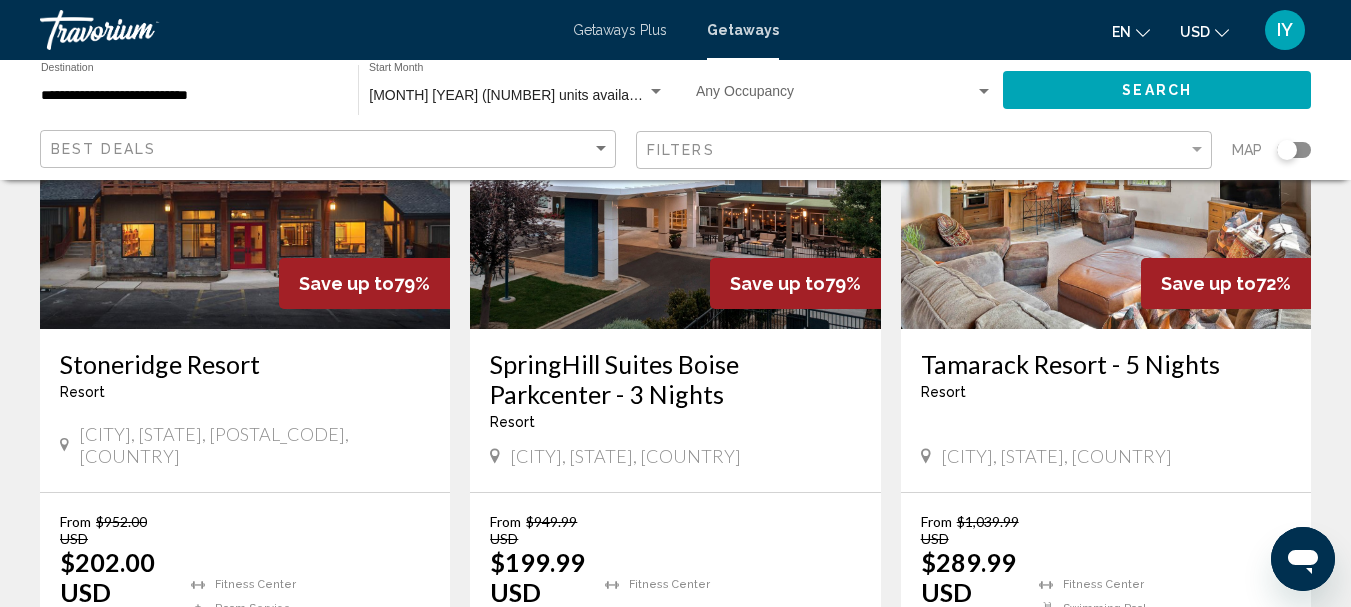 click on "SpringHill Suites Boise Parkcenter - 3 Nights" at bounding box center (675, 379) 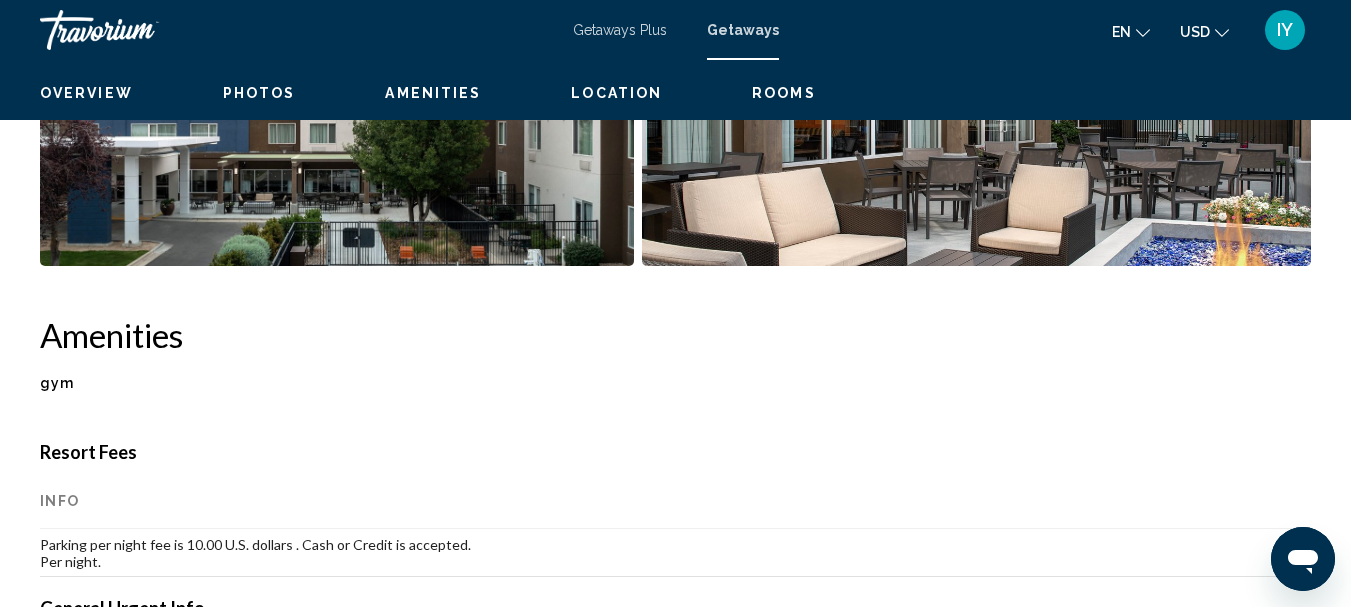 scroll, scrollTop: 232, scrollLeft: 0, axis: vertical 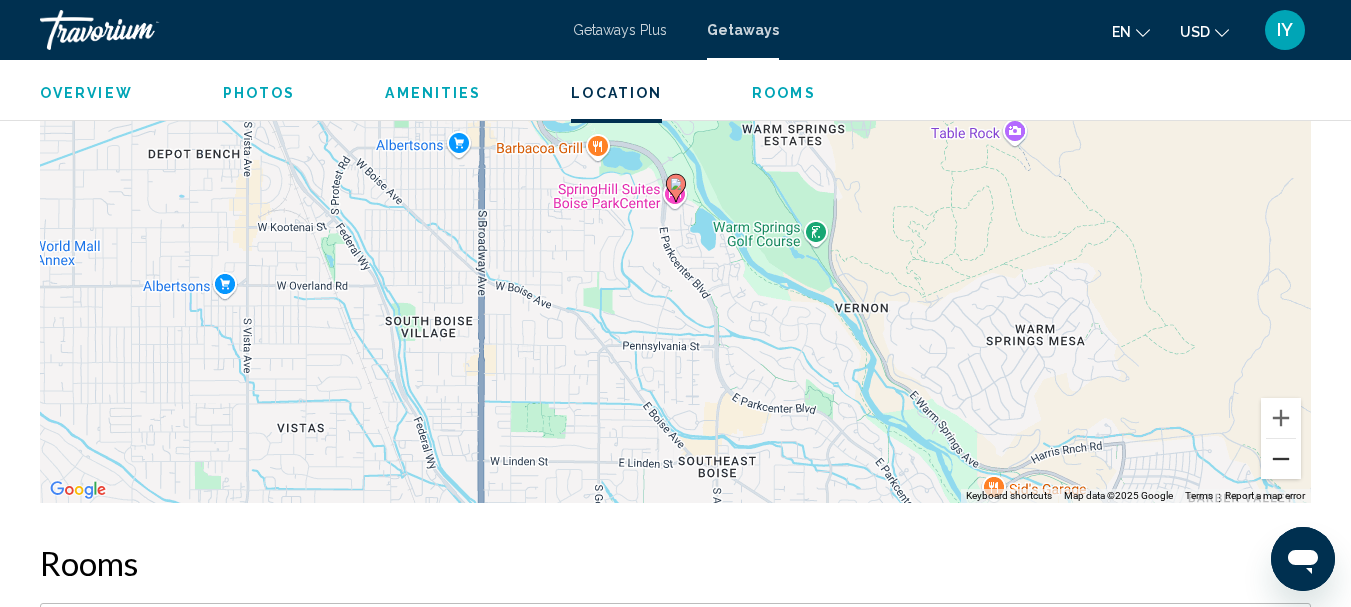 click at bounding box center (1281, 459) 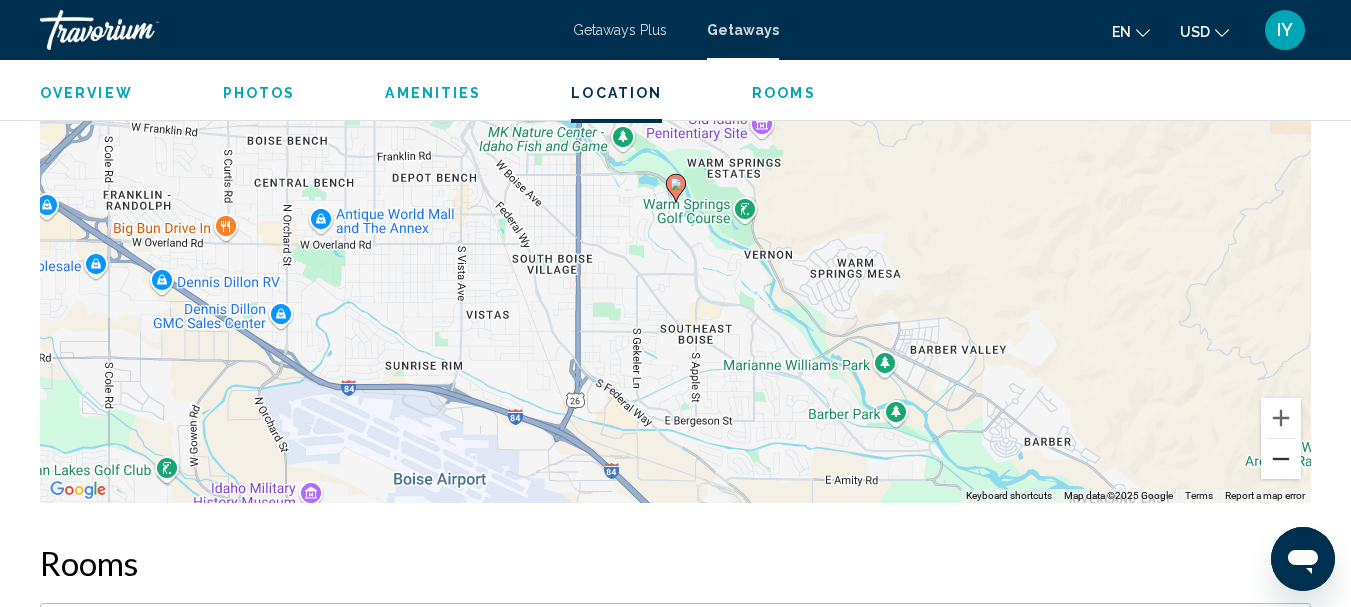 click at bounding box center [1281, 459] 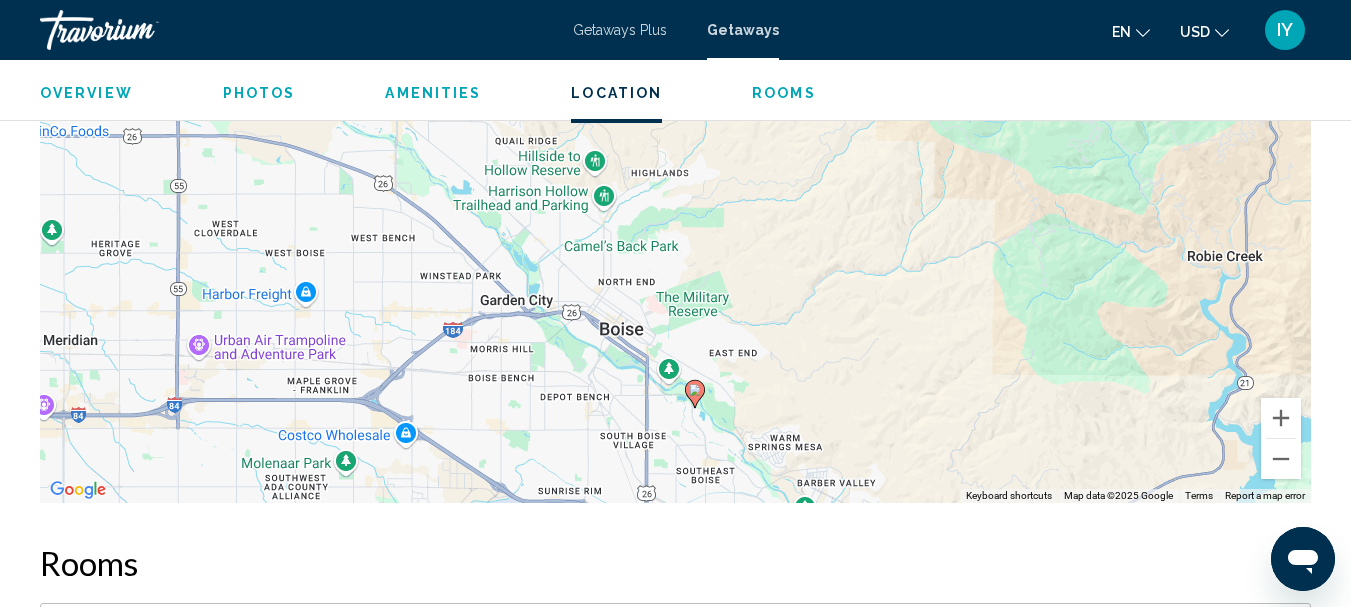 drag, startPoint x: 952, startPoint y: 212, endPoint x: 971, endPoint y: 422, distance: 210.85777 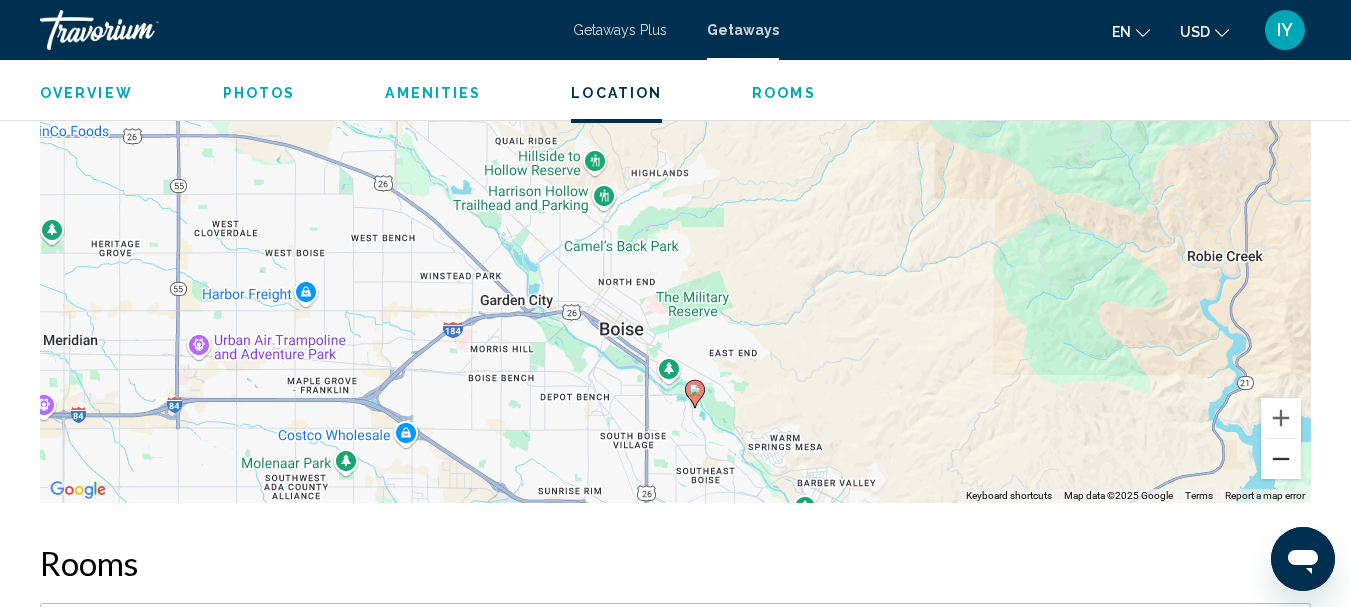 click at bounding box center (1281, 459) 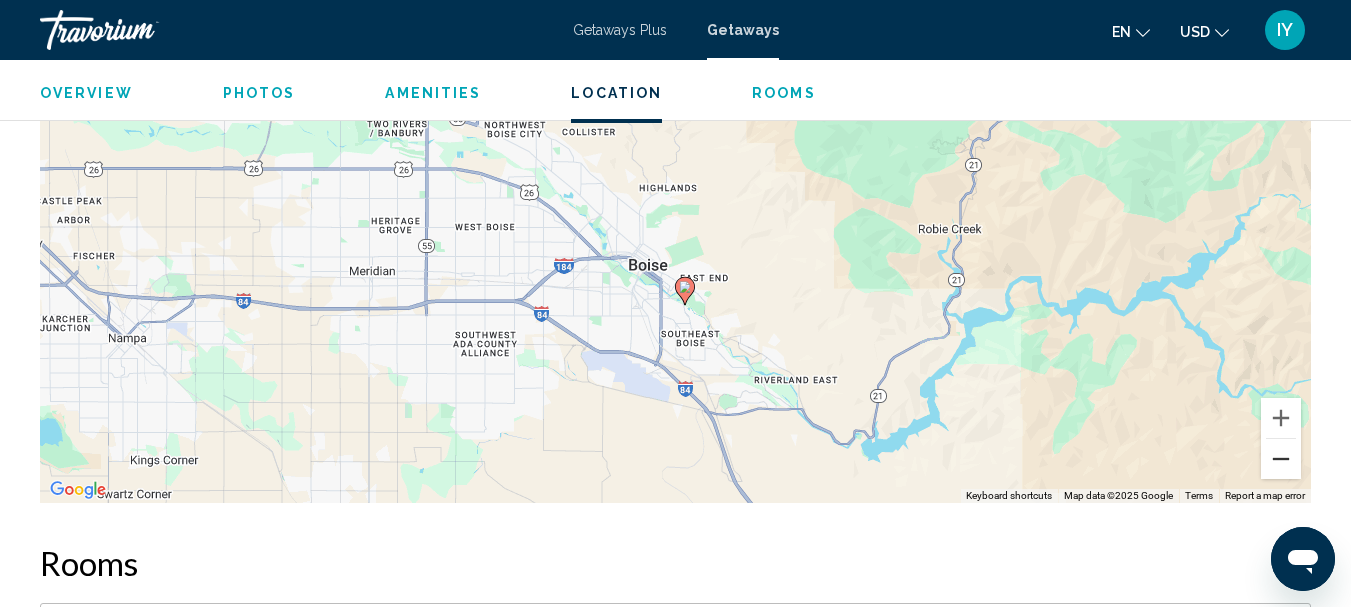 click at bounding box center [1281, 459] 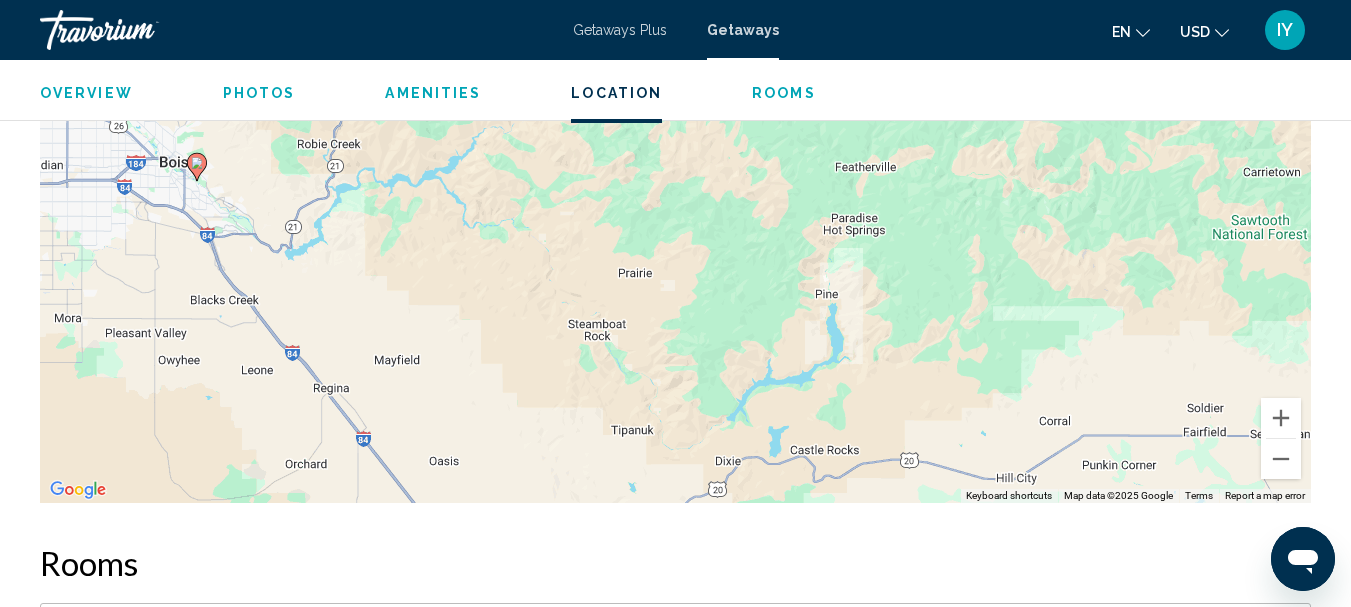 drag, startPoint x: 1100, startPoint y: 289, endPoint x: 584, endPoint y: 216, distance: 521.1382 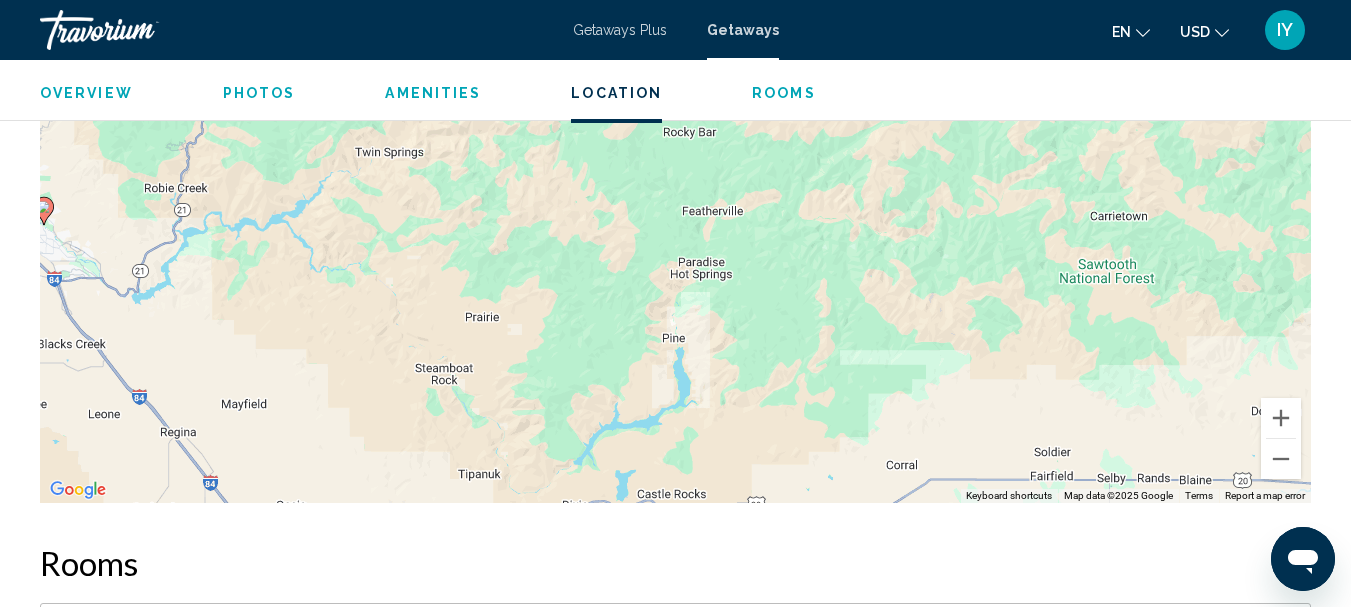 drag, startPoint x: 1031, startPoint y: 248, endPoint x: 863, endPoint y: 298, distance: 175.28262 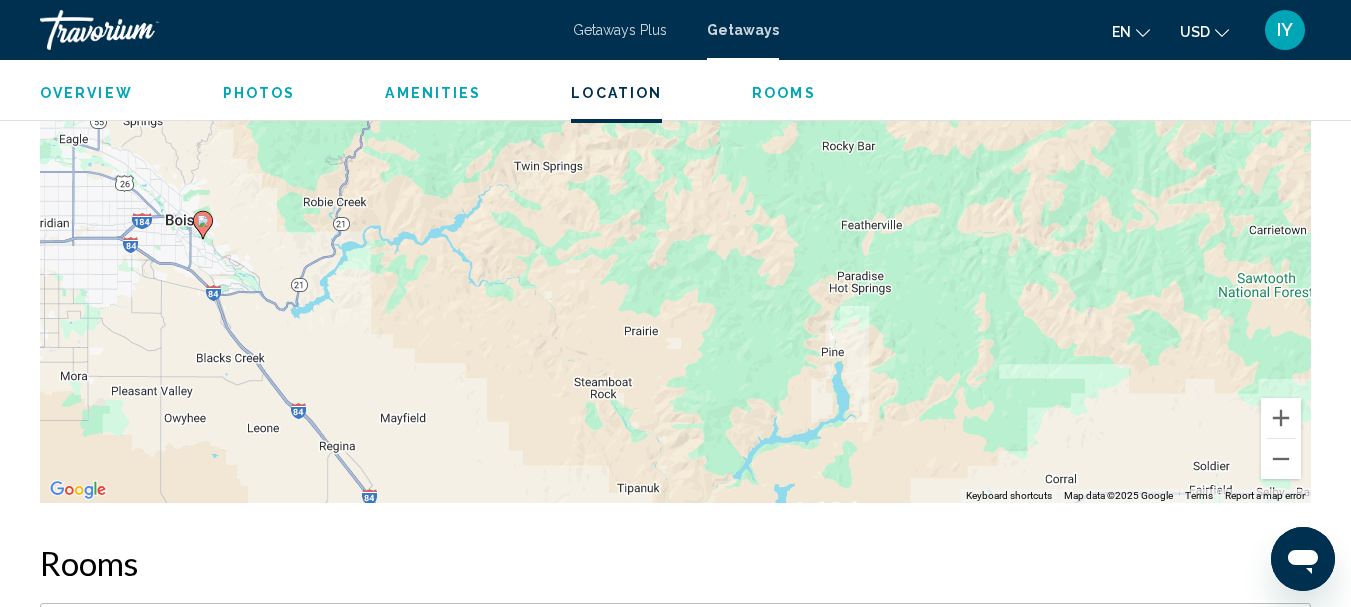 drag, startPoint x: 418, startPoint y: 278, endPoint x: 580, endPoint y: 293, distance: 162.69296 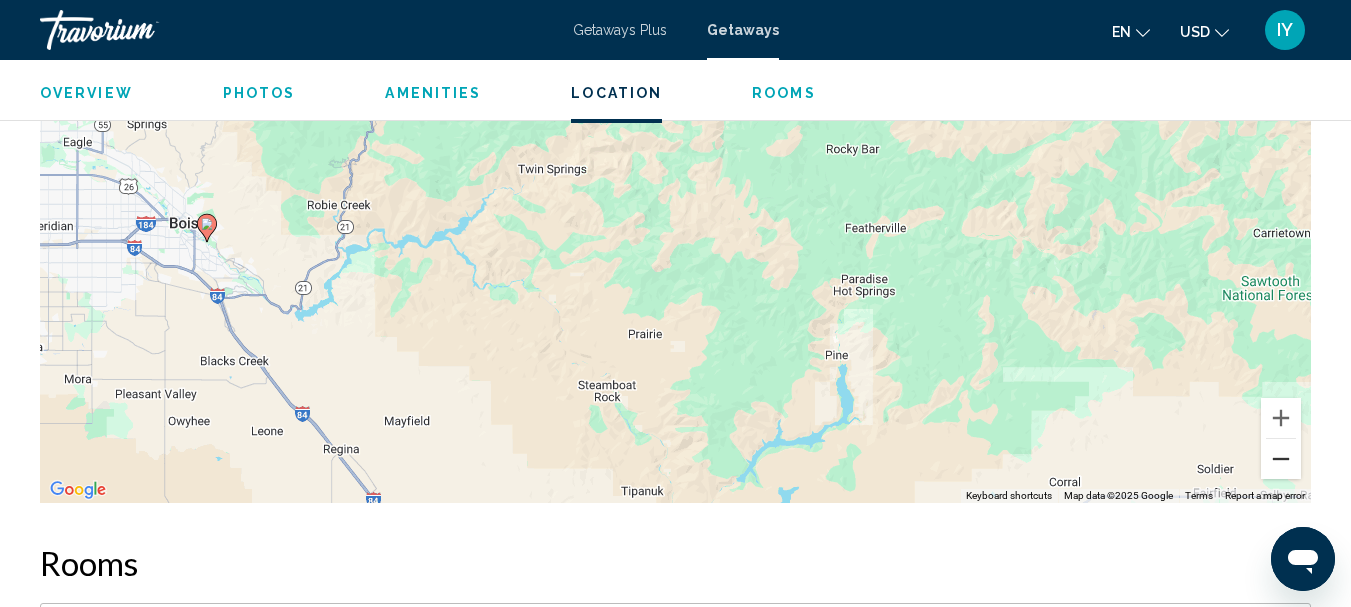 click at bounding box center [1281, 459] 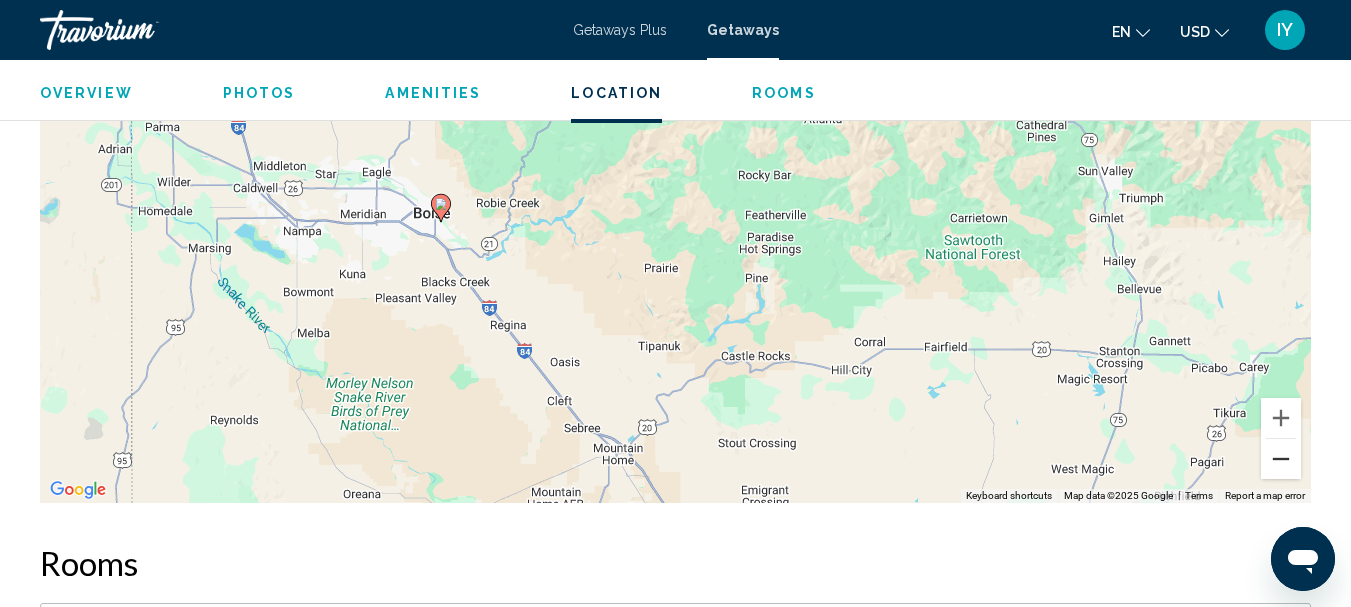 click at bounding box center (1281, 459) 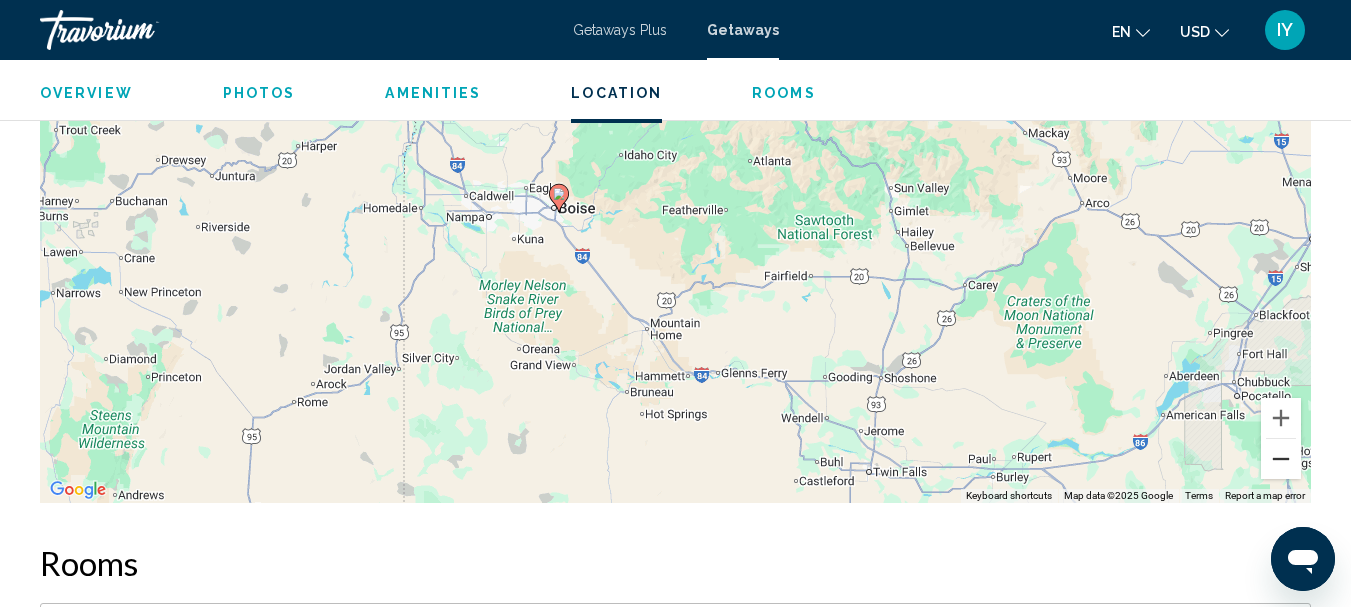 click at bounding box center [1281, 459] 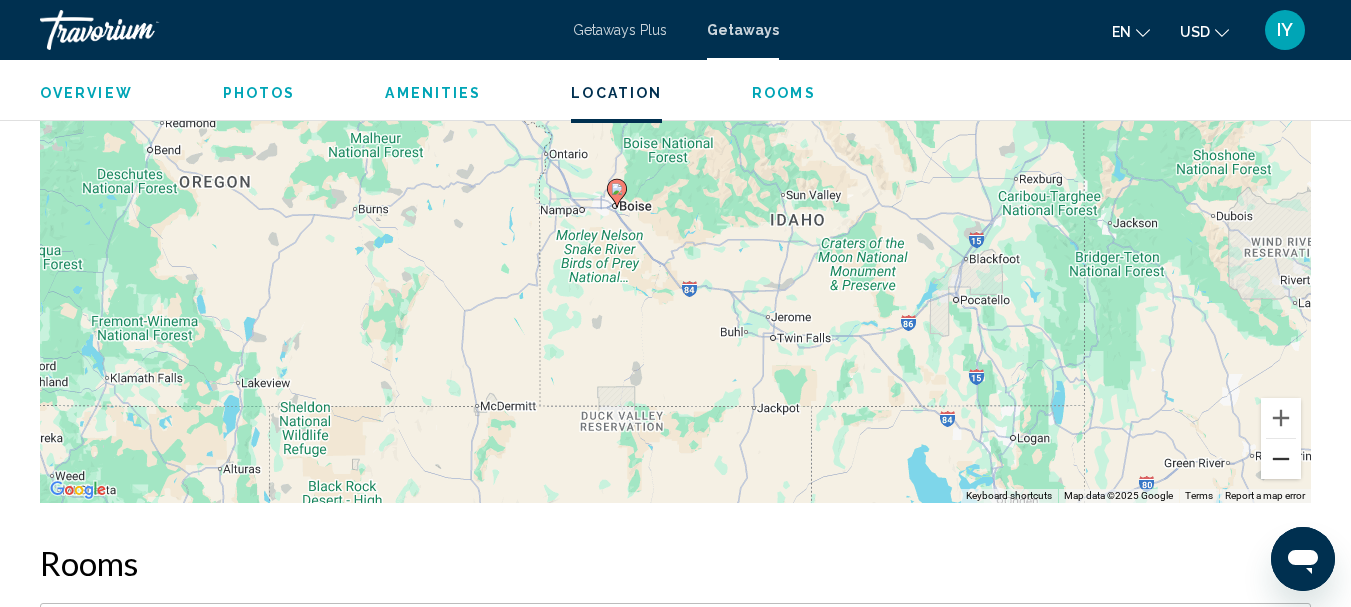 click at bounding box center [1281, 459] 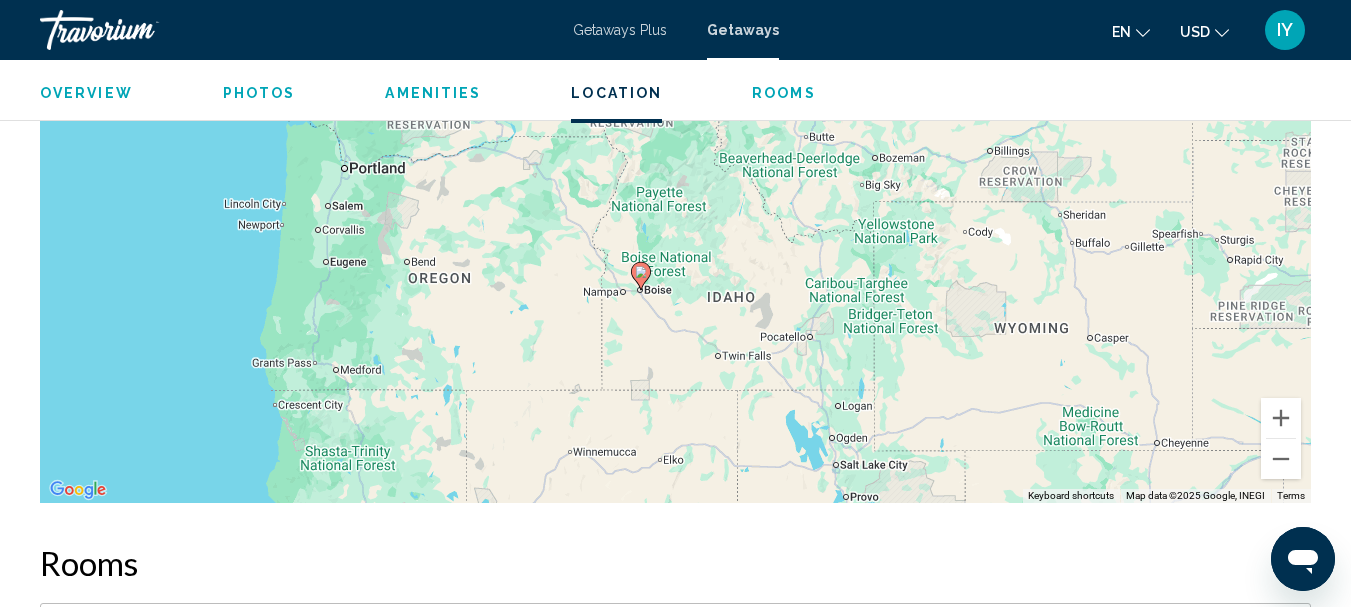 drag, startPoint x: 985, startPoint y: 408, endPoint x: 976, endPoint y: 492, distance: 84.48077 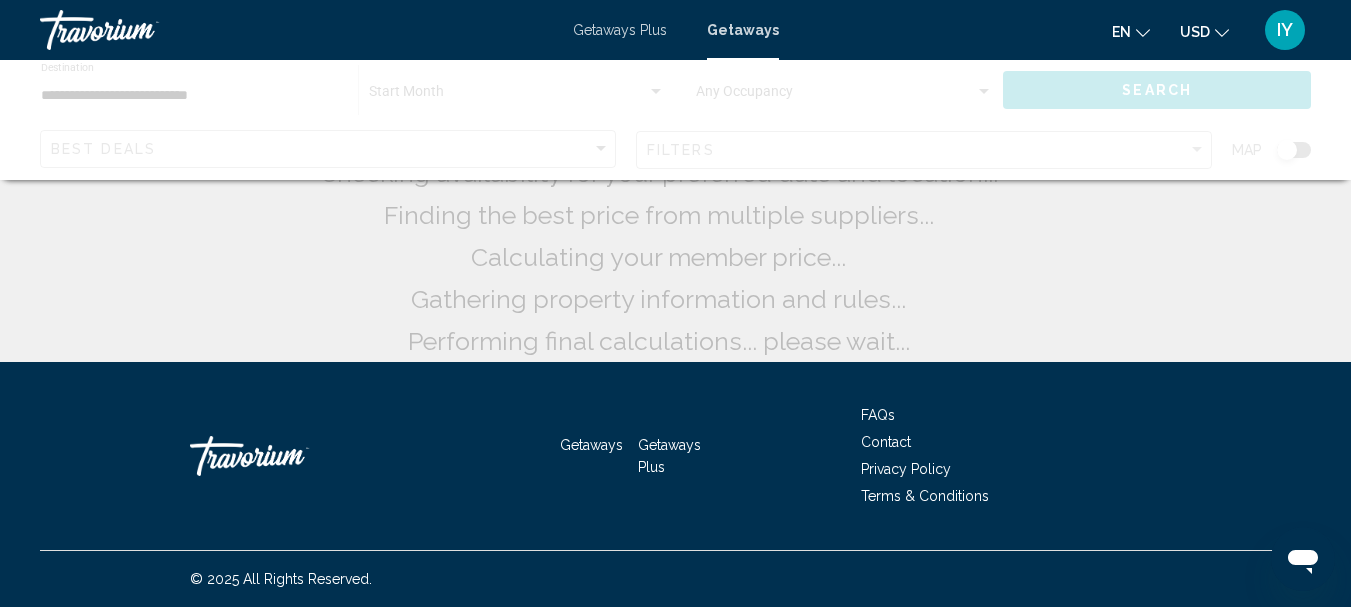 scroll, scrollTop: 0, scrollLeft: 0, axis: both 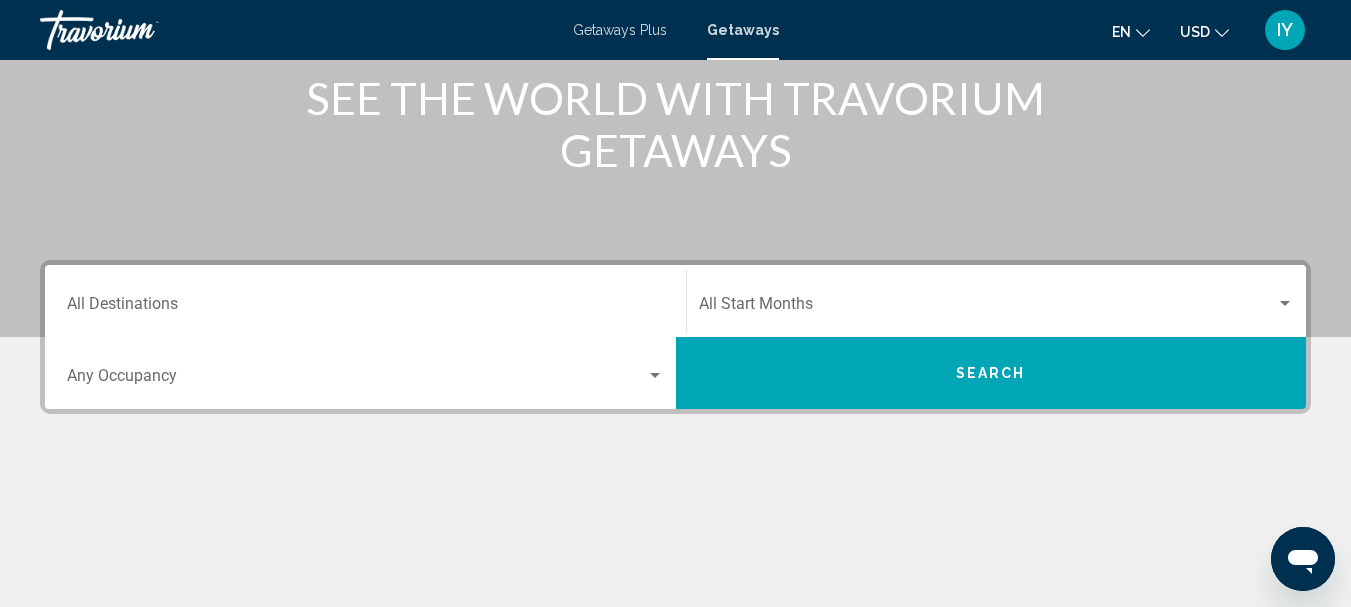 click on "Destination All Destinations" at bounding box center (365, 308) 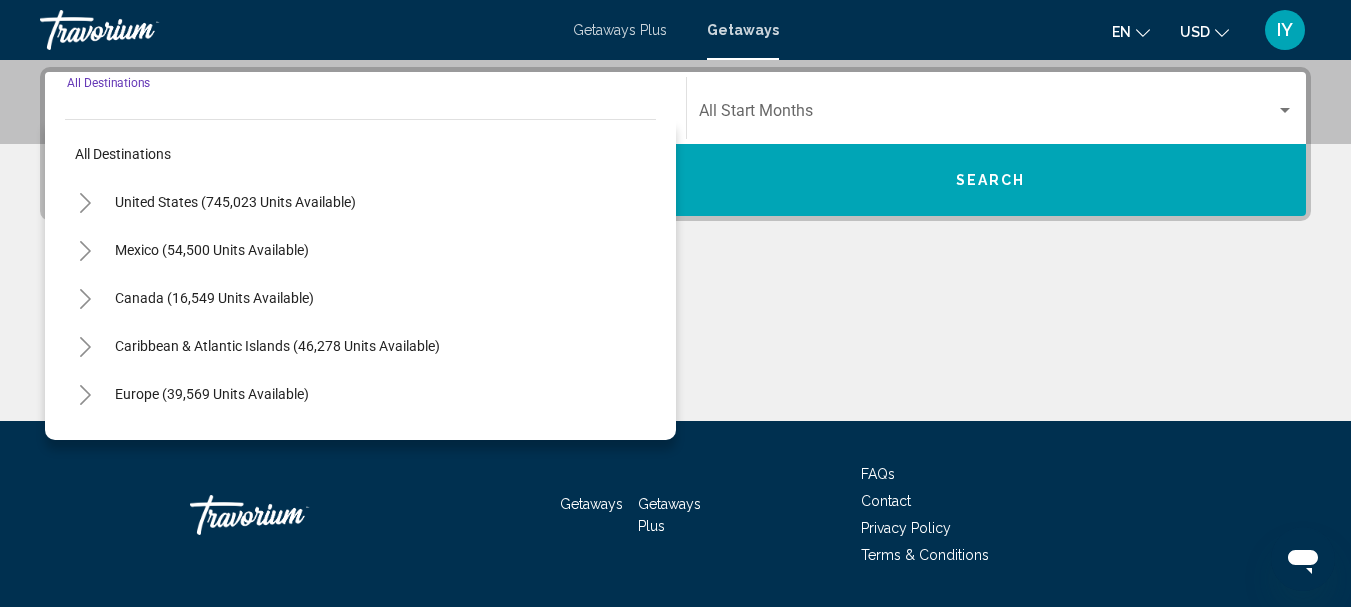 scroll, scrollTop: 458, scrollLeft: 0, axis: vertical 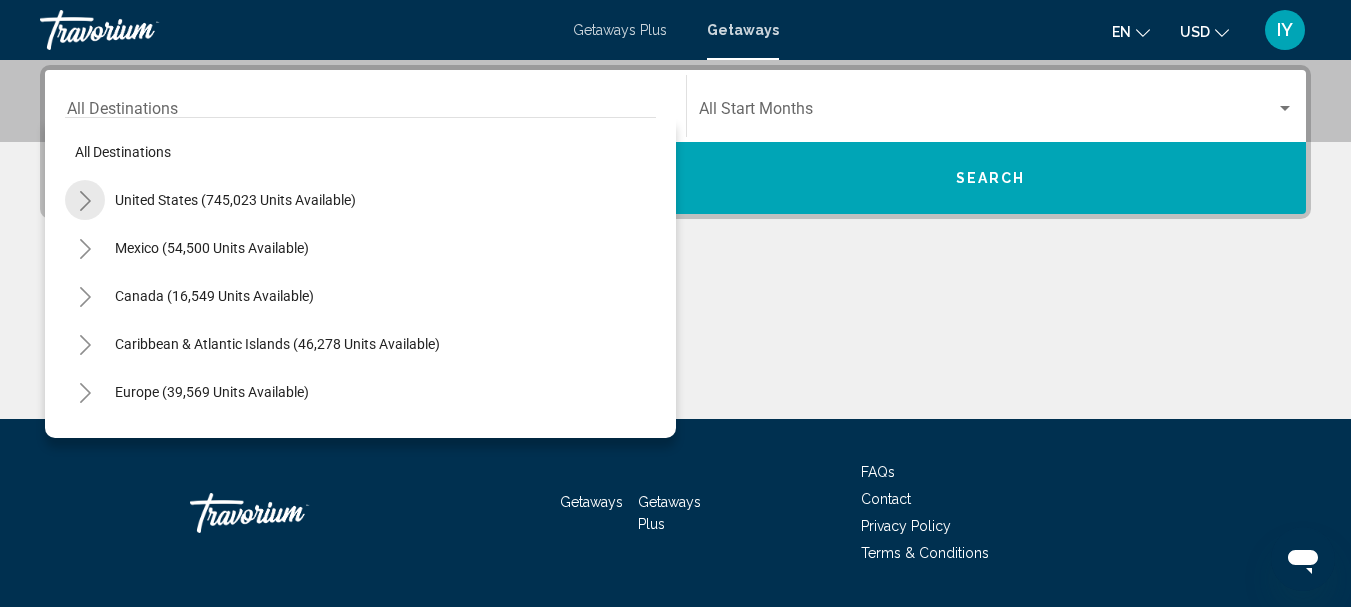 click 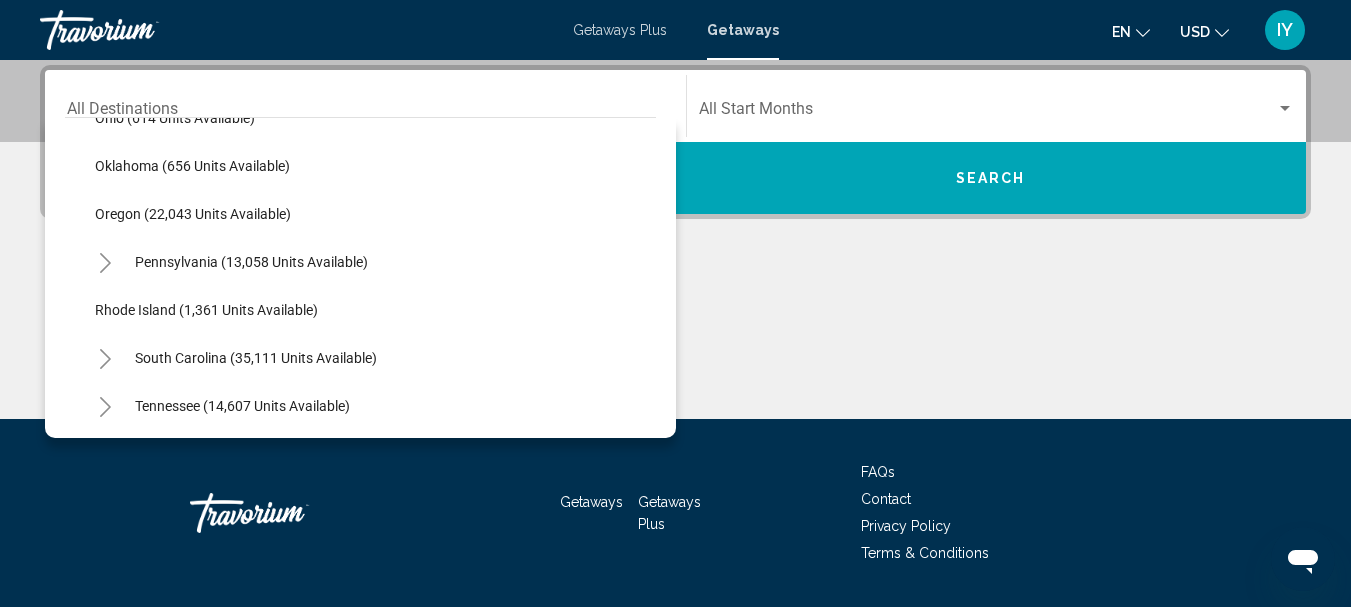 scroll, scrollTop: 1664, scrollLeft: 0, axis: vertical 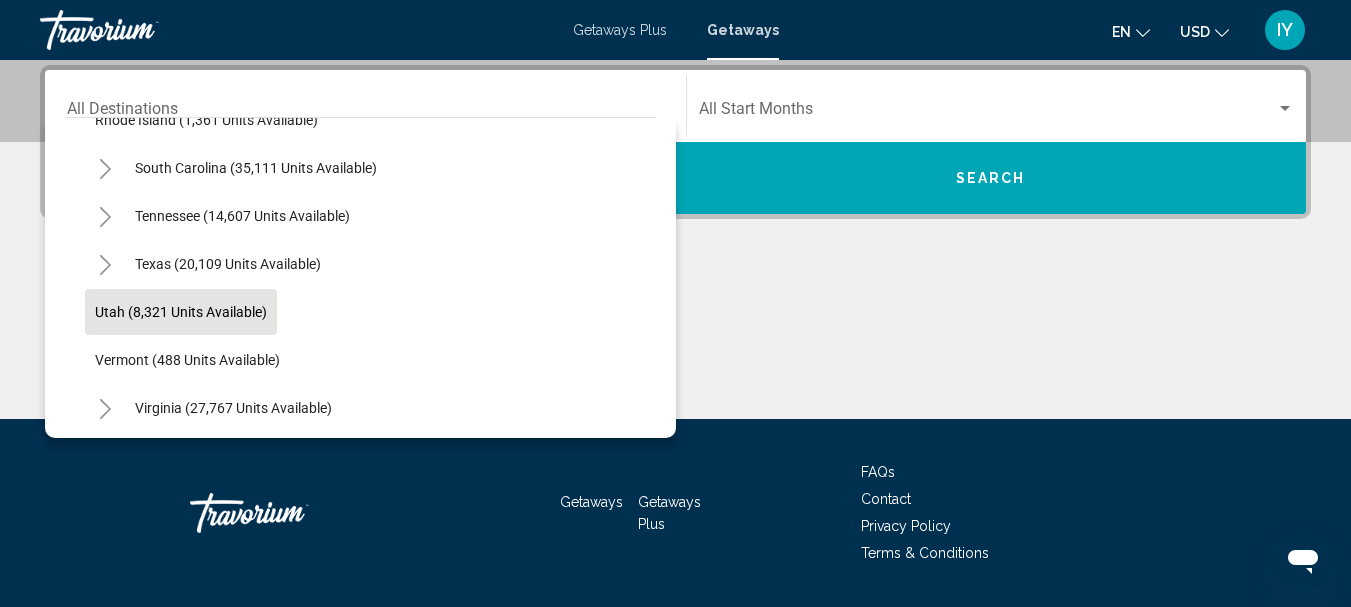 click on "Utah (8,321 units available)" 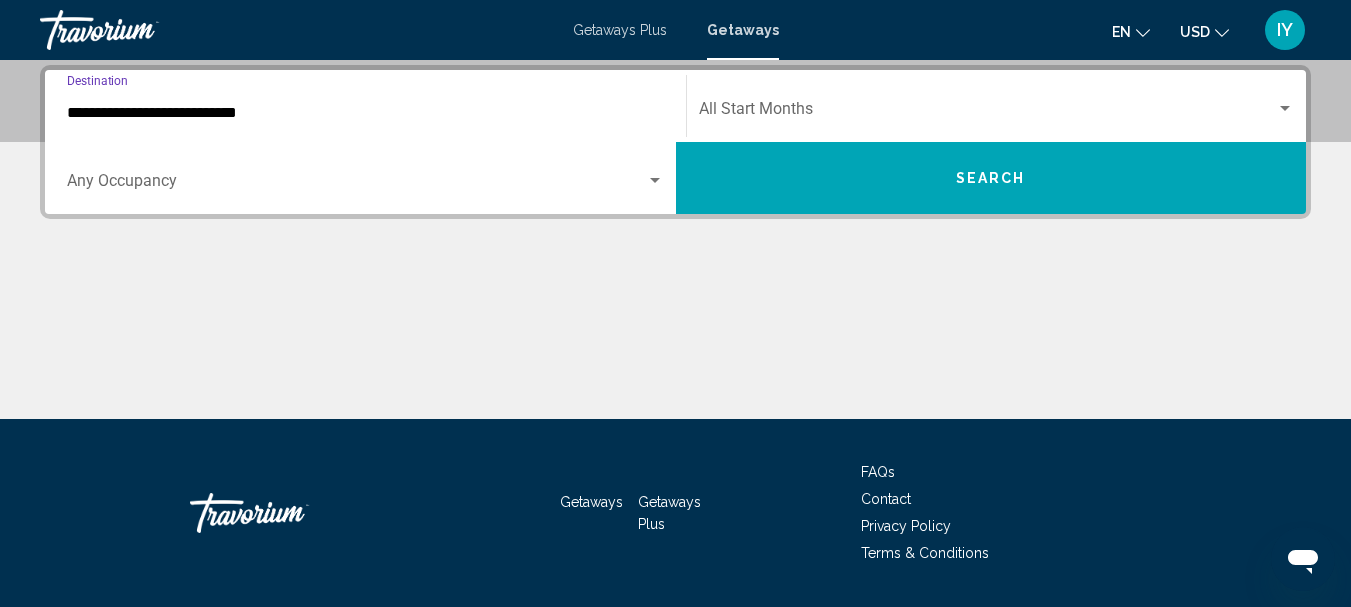 click at bounding box center (1285, 108) 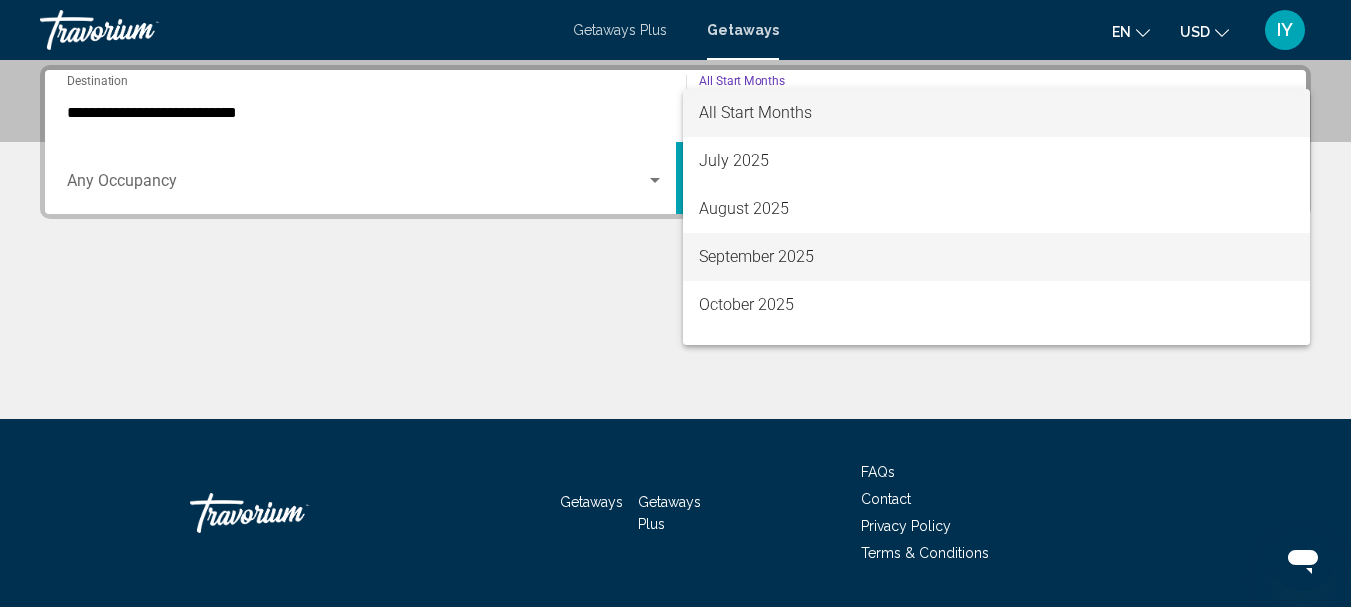 click on "September 2025" at bounding box center (997, 257) 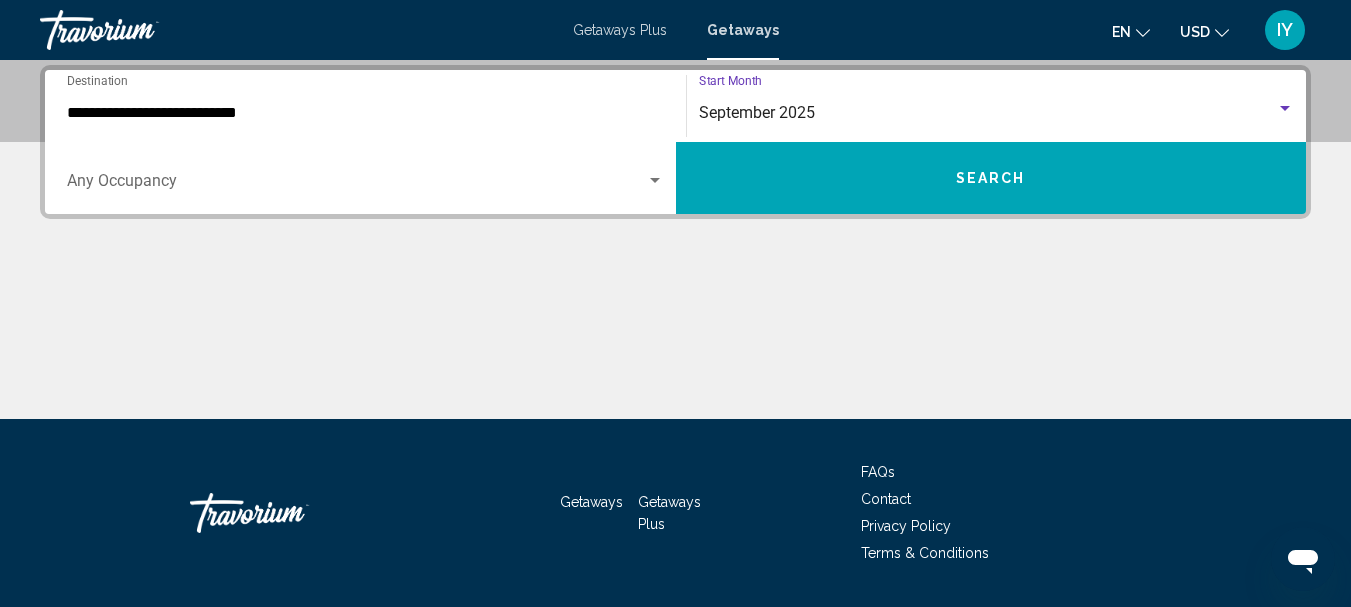 click on "Search" at bounding box center (991, 178) 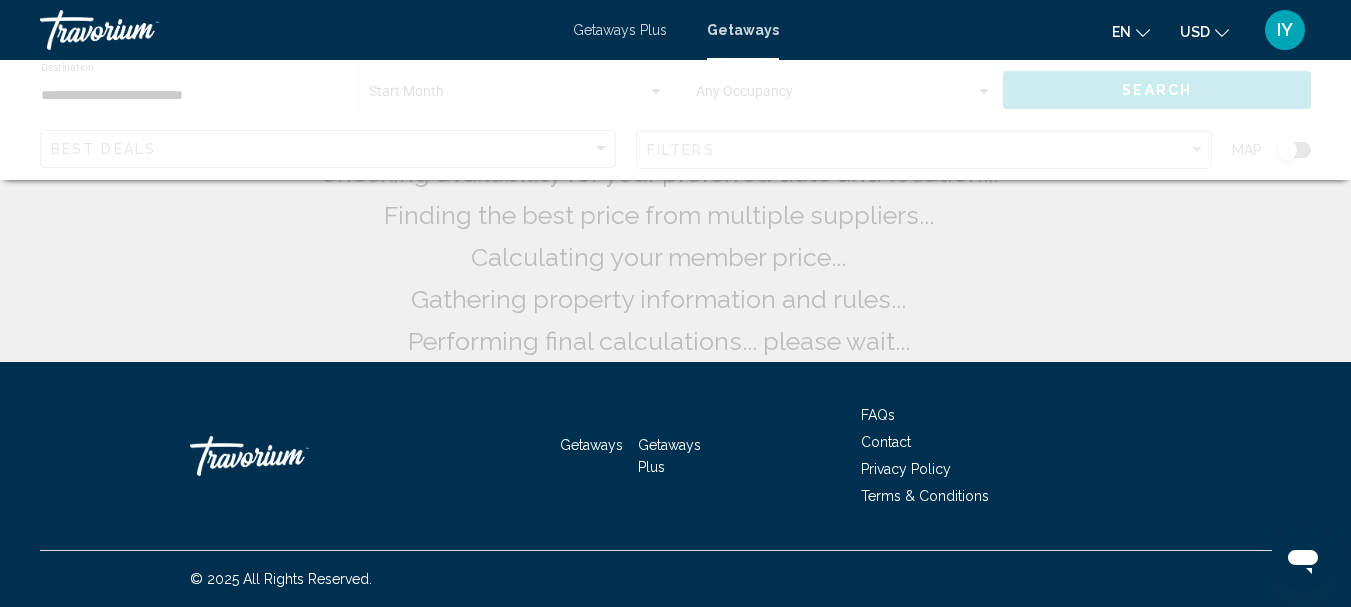 scroll, scrollTop: 0, scrollLeft: 0, axis: both 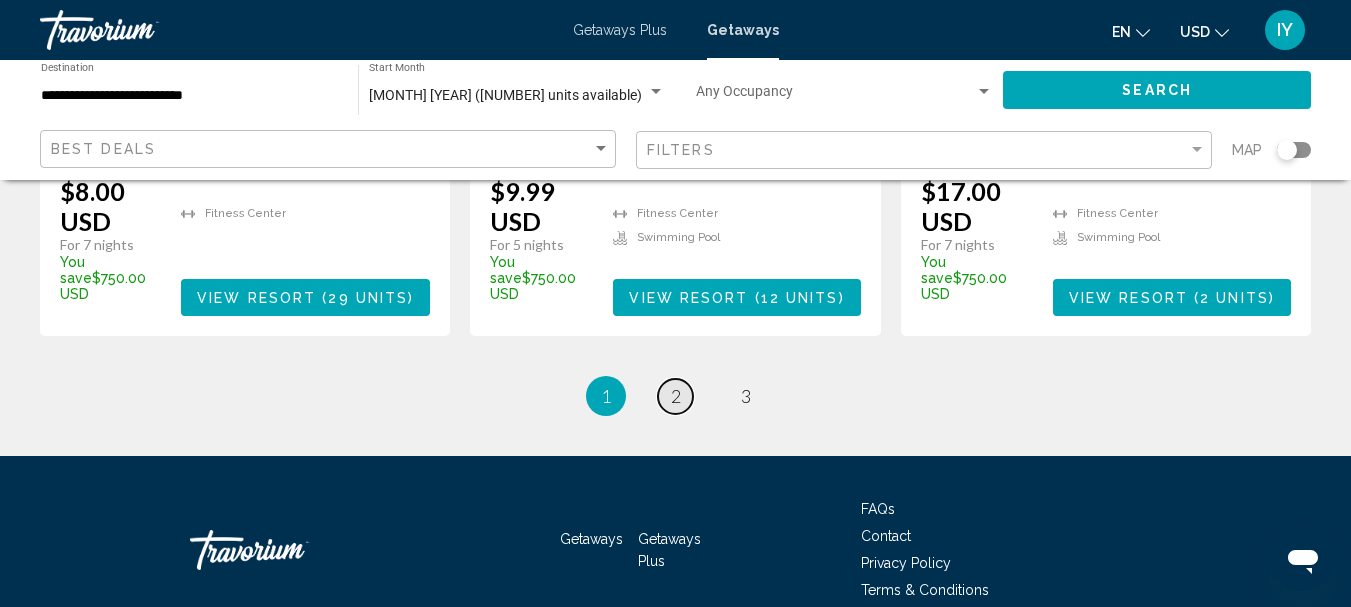 click on "page  2" at bounding box center (675, 396) 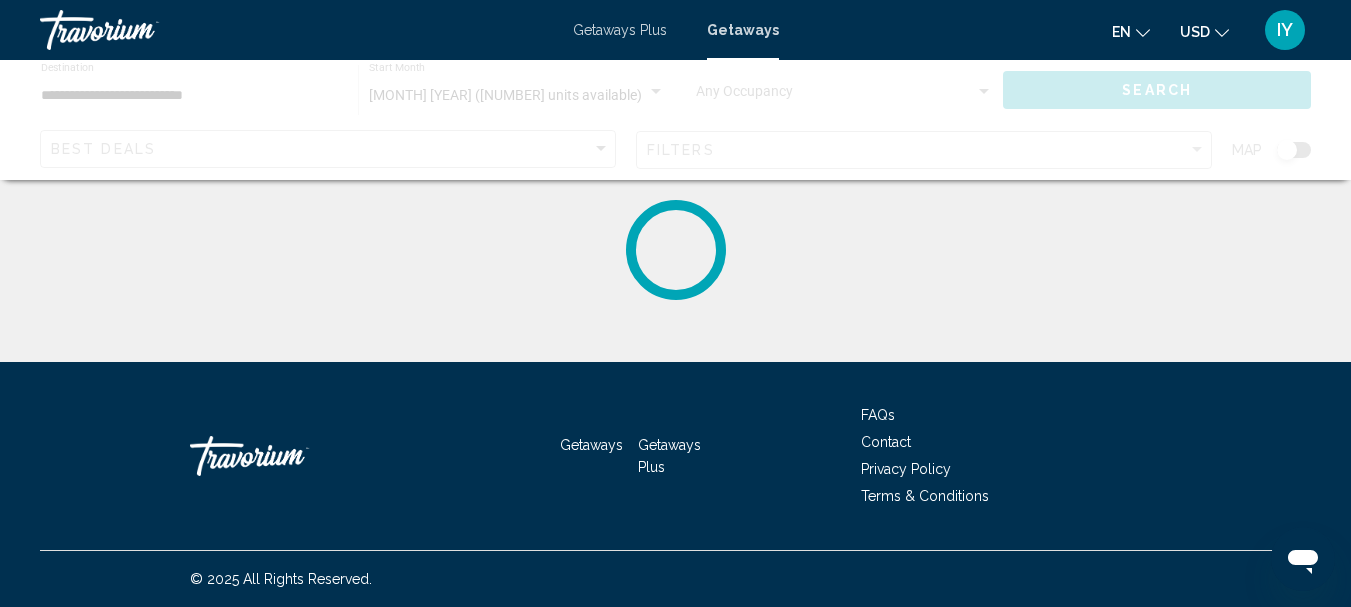 scroll, scrollTop: 0, scrollLeft: 0, axis: both 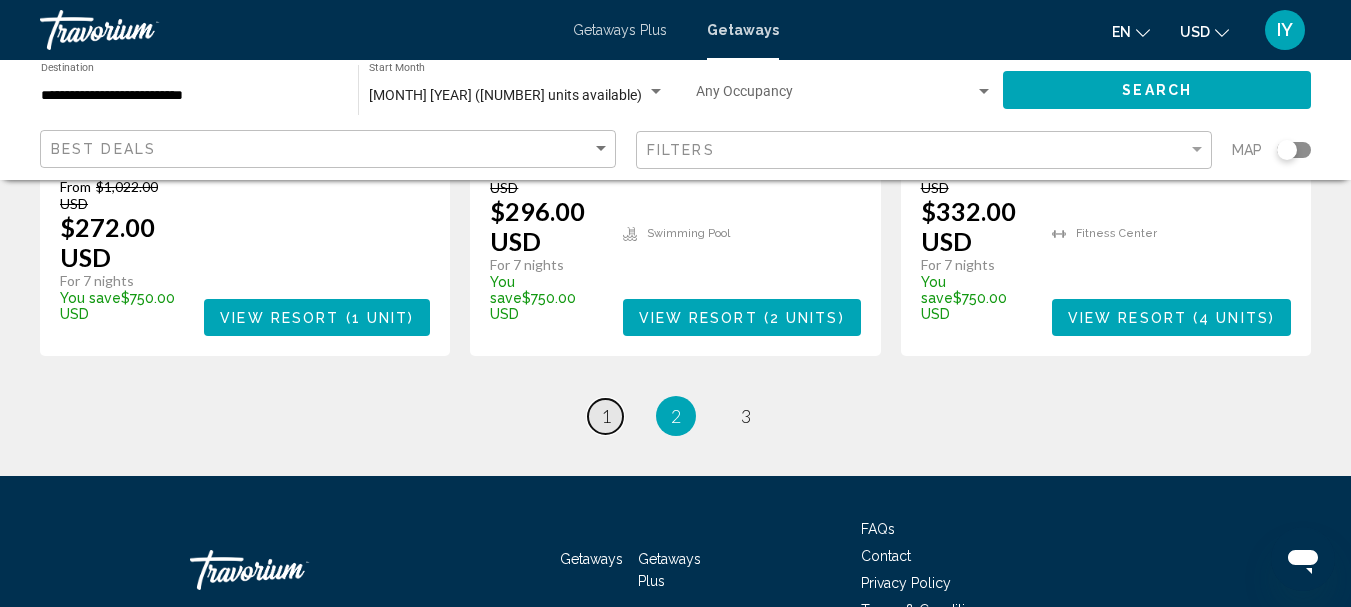 click on "page  1" at bounding box center [605, 416] 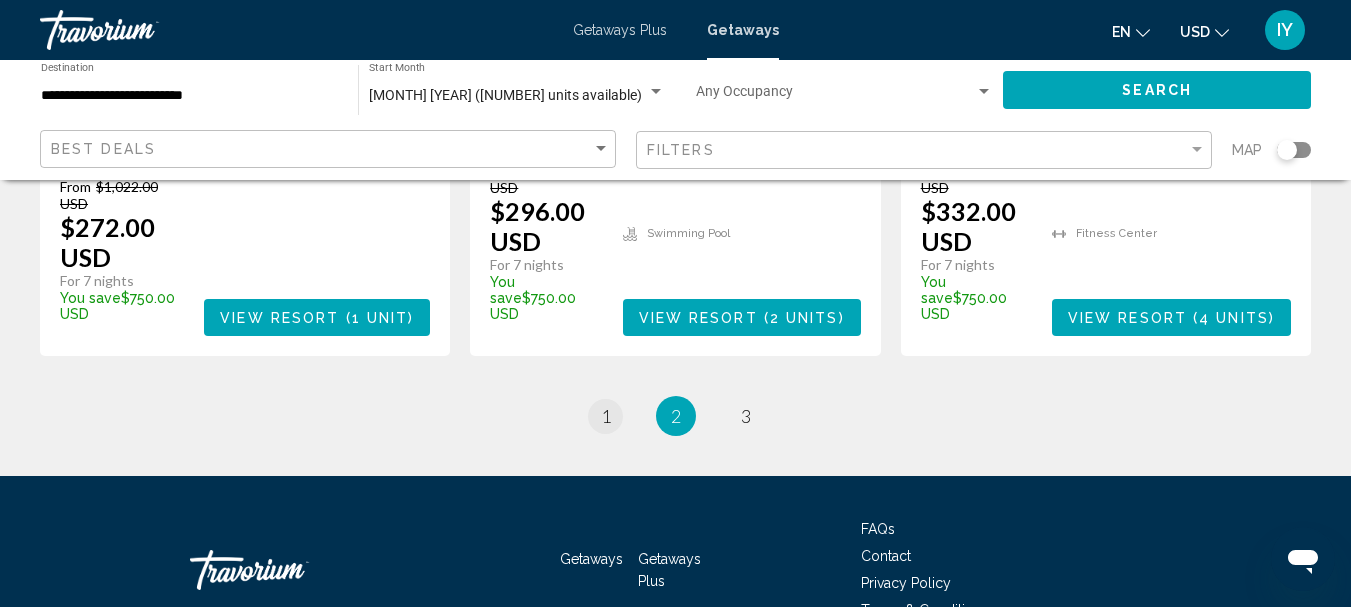 scroll, scrollTop: 0, scrollLeft: 0, axis: both 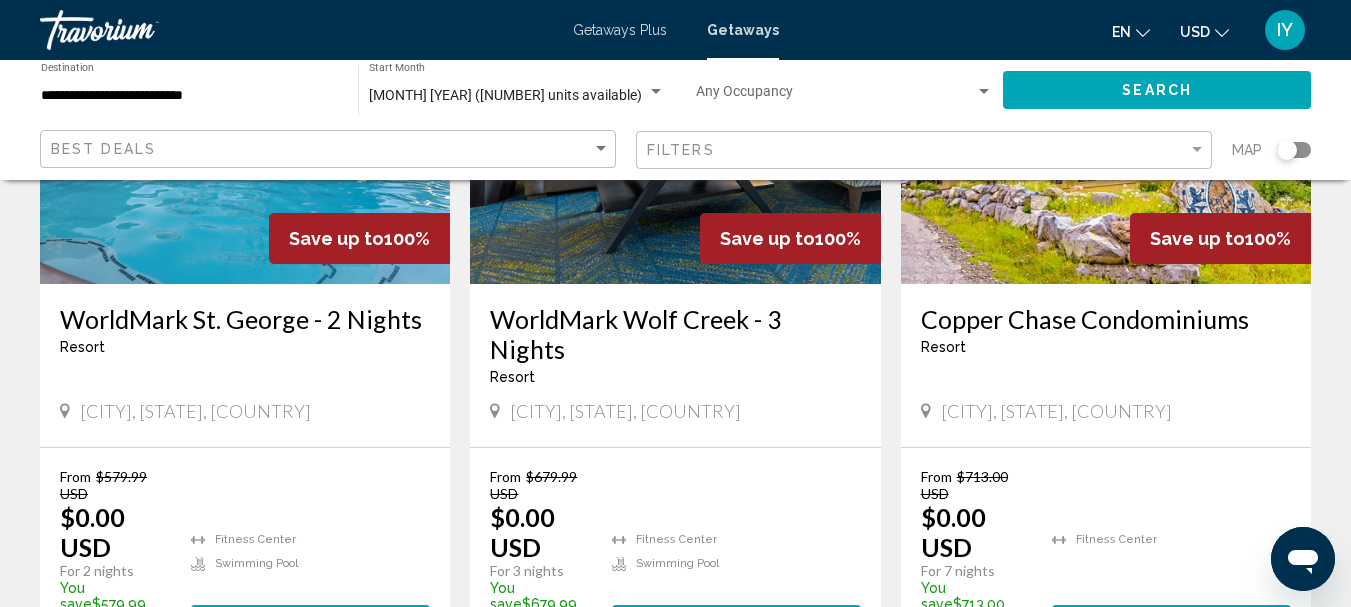 click on "WorldMark St. George - 2 Nights" at bounding box center [245, 319] 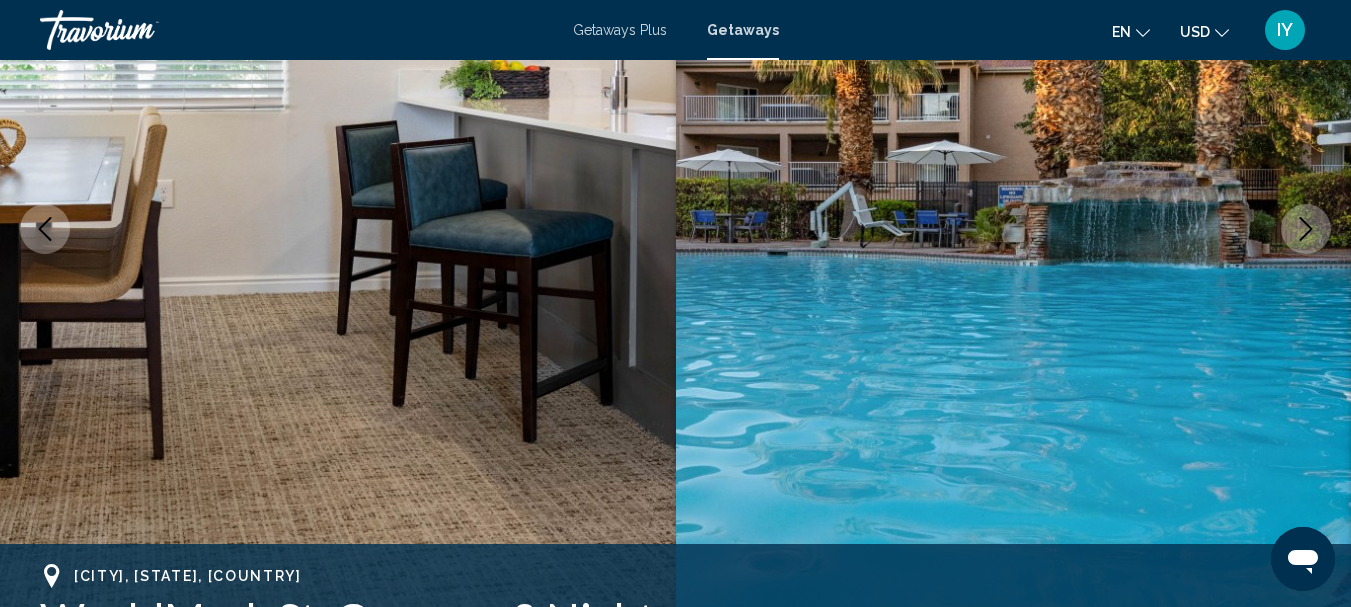 scroll, scrollTop: 232, scrollLeft: 0, axis: vertical 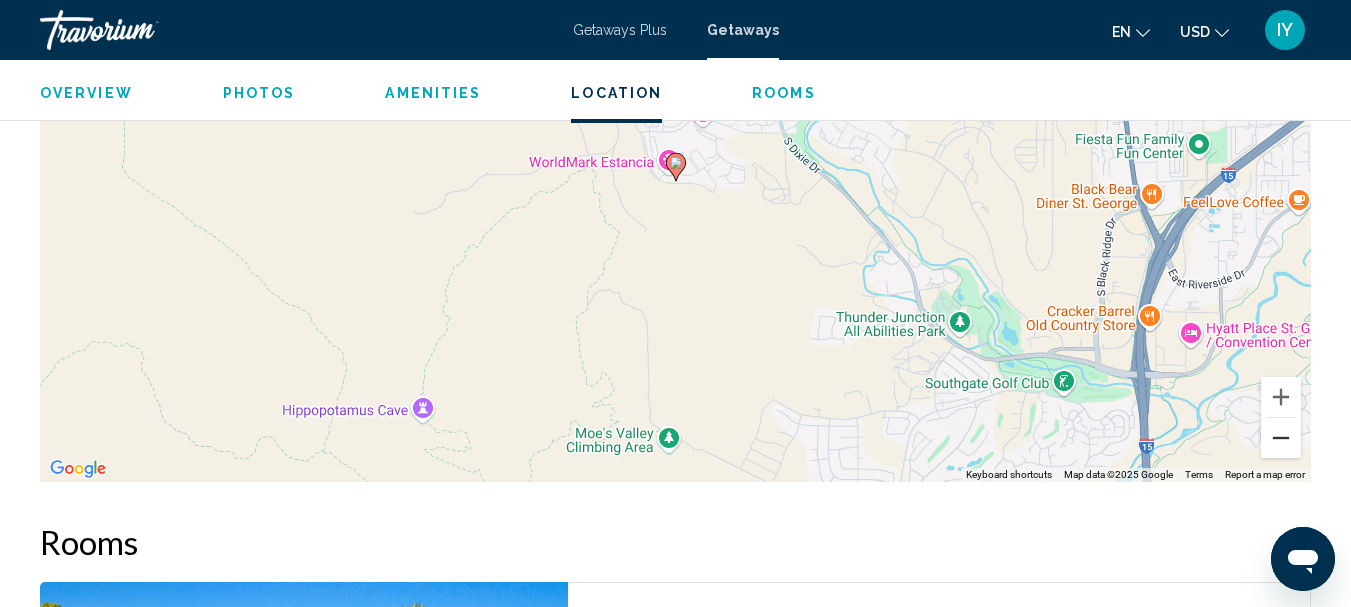 click at bounding box center (1281, 438) 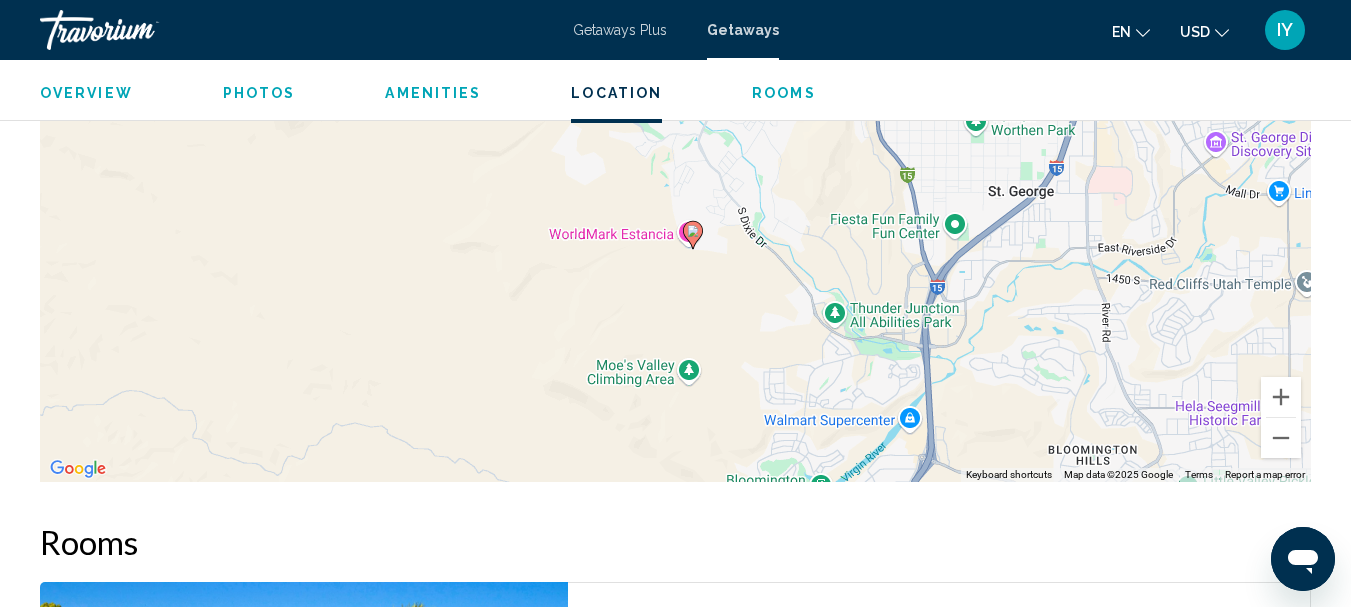 drag, startPoint x: 1182, startPoint y: 281, endPoint x: 1199, endPoint y: 353, distance: 73.97973 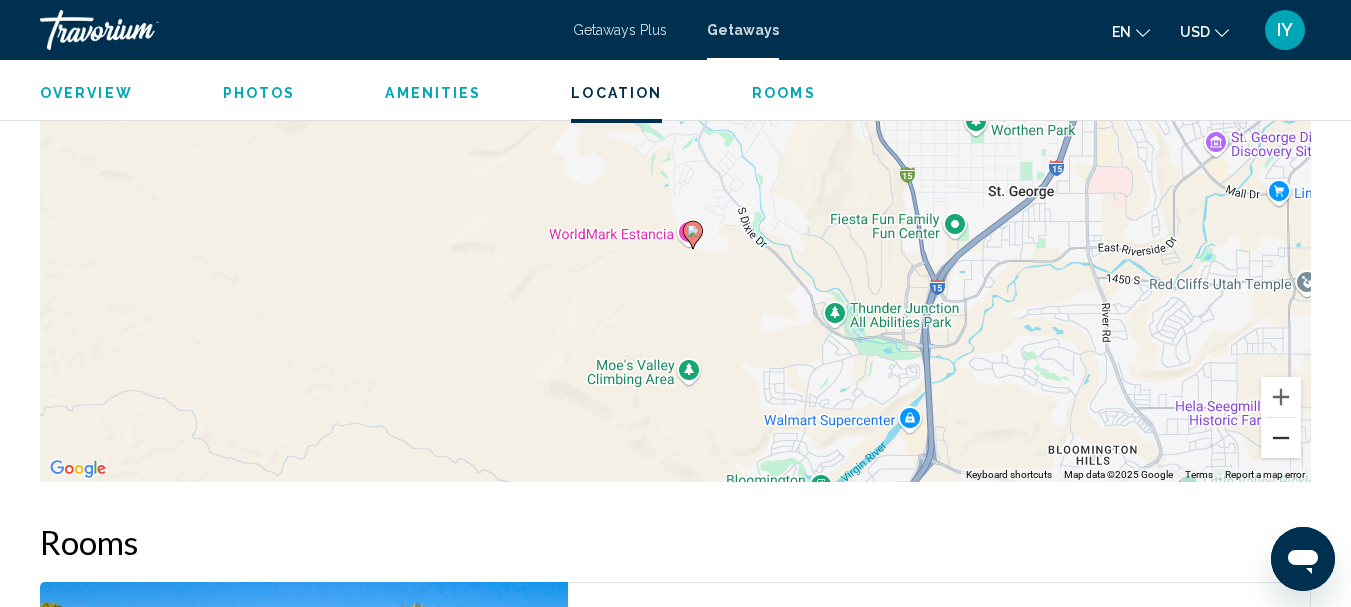 click at bounding box center [1281, 438] 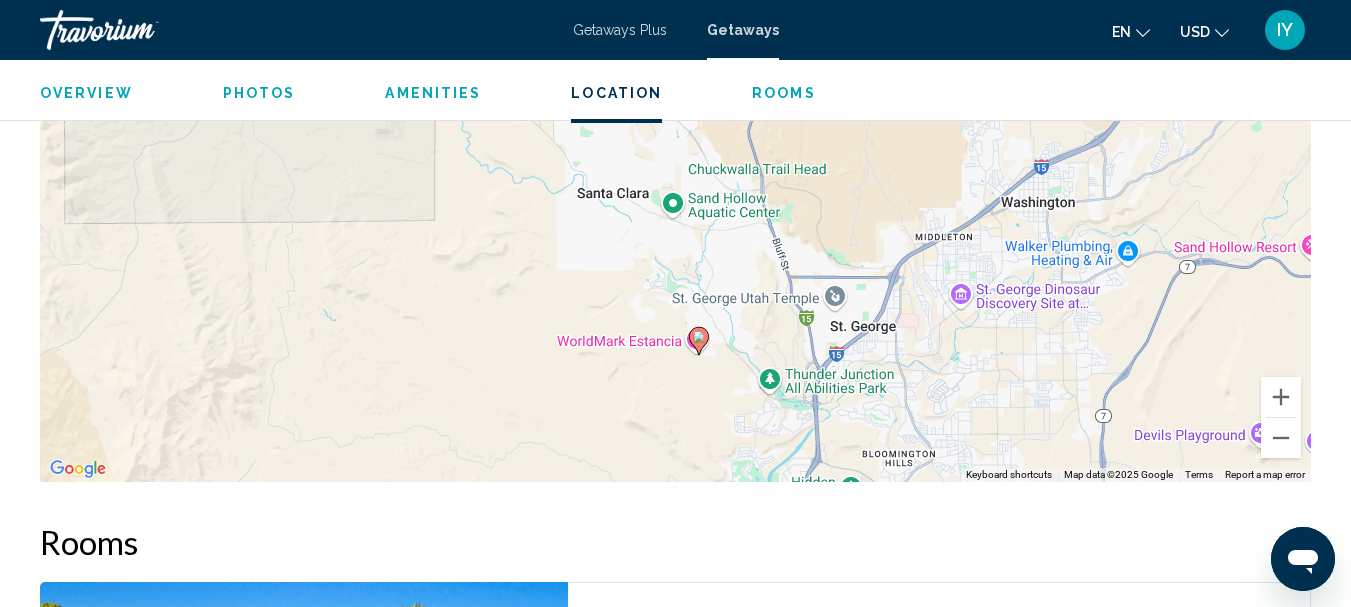 drag, startPoint x: 1048, startPoint y: 211, endPoint x: 1063, endPoint y: 353, distance: 142.79005 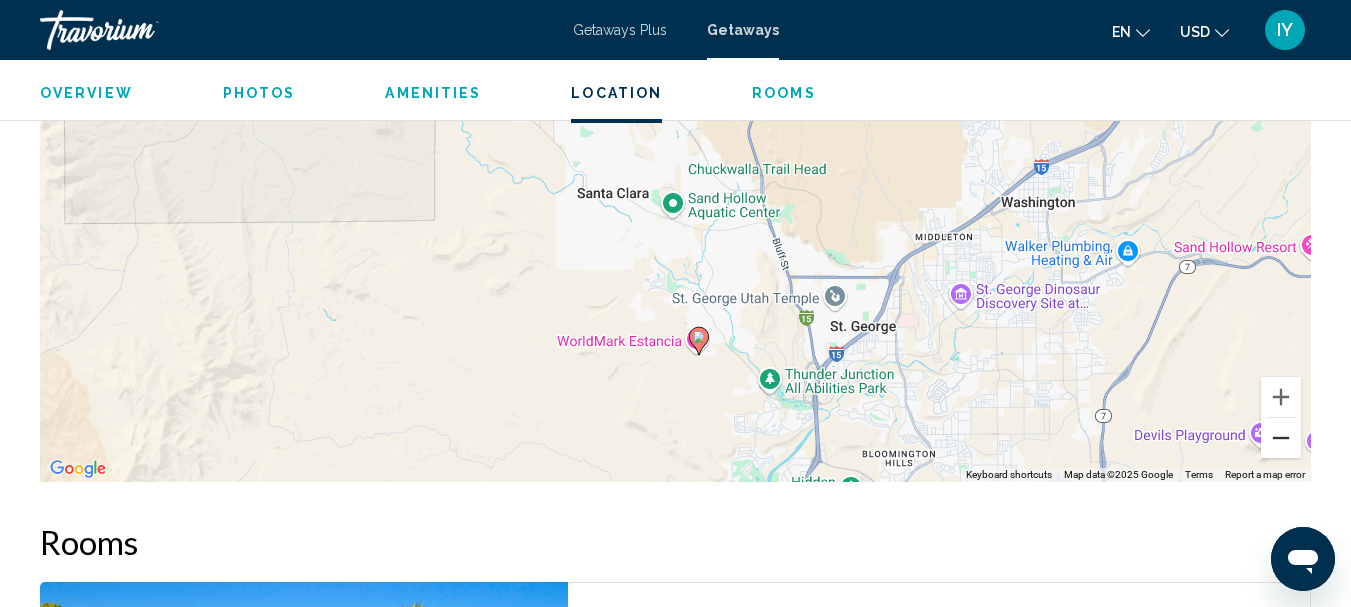 click at bounding box center [1281, 438] 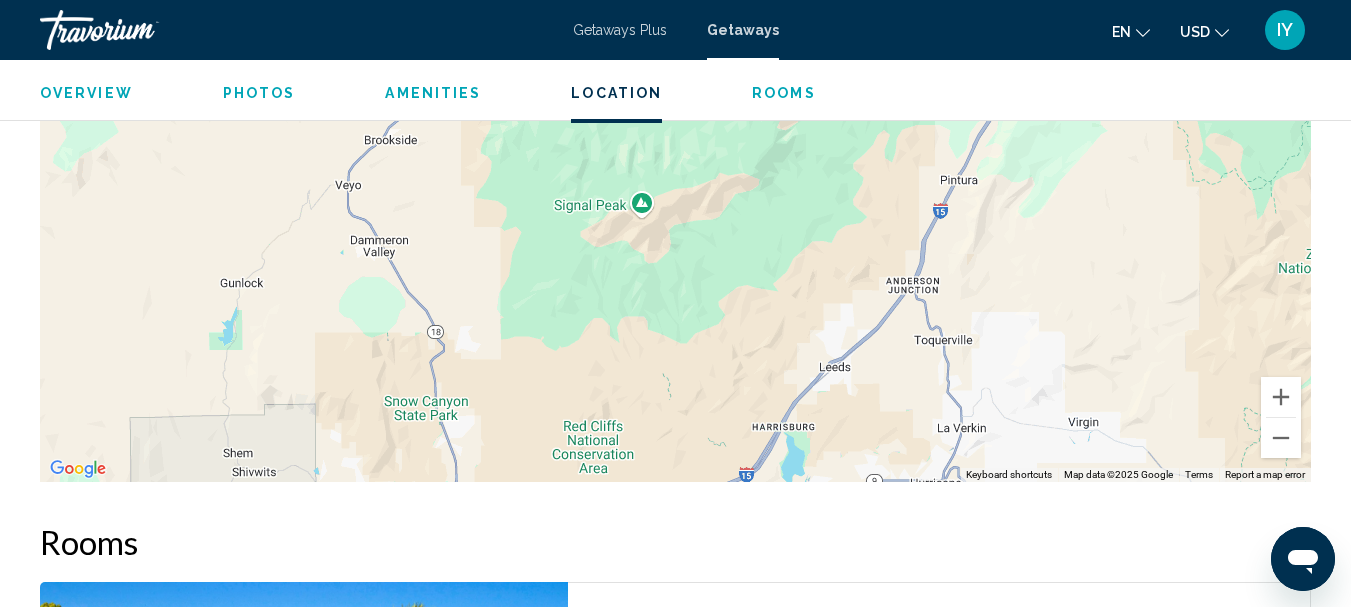 drag, startPoint x: 1146, startPoint y: 174, endPoint x: 905, endPoint y: 555, distance: 450.8237 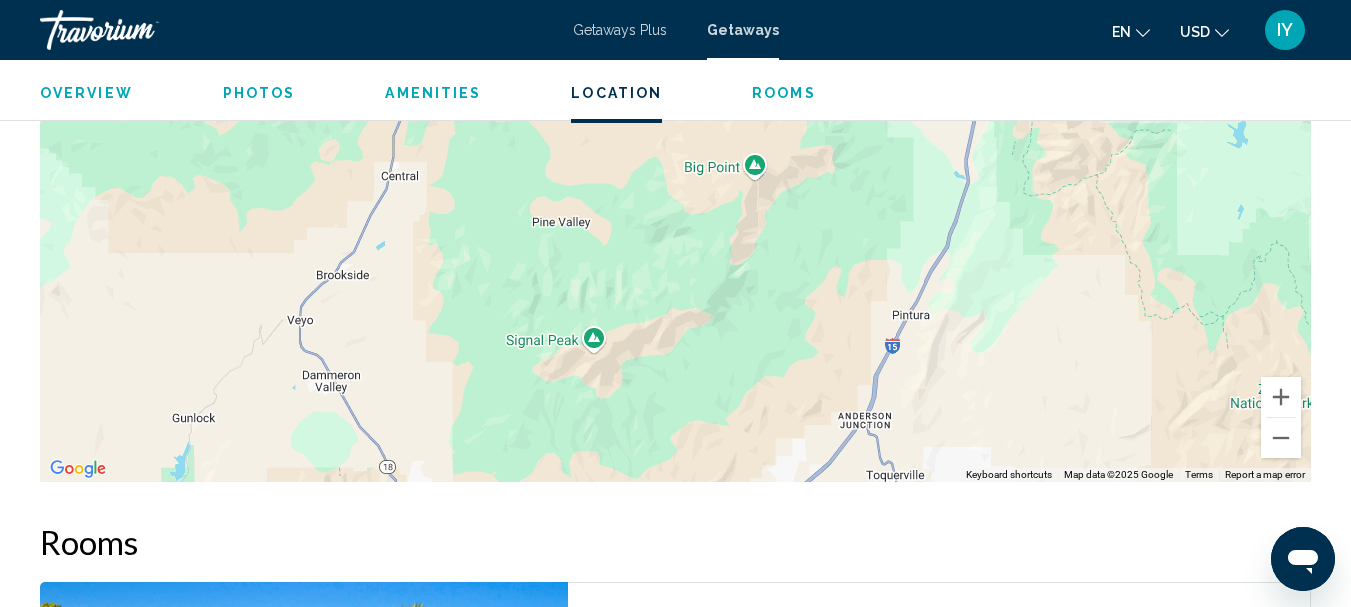 drag, startPoint x: 1020, startPoint y: 328, endPoint x: 972, endPoint y: 466, distance: 146.10954 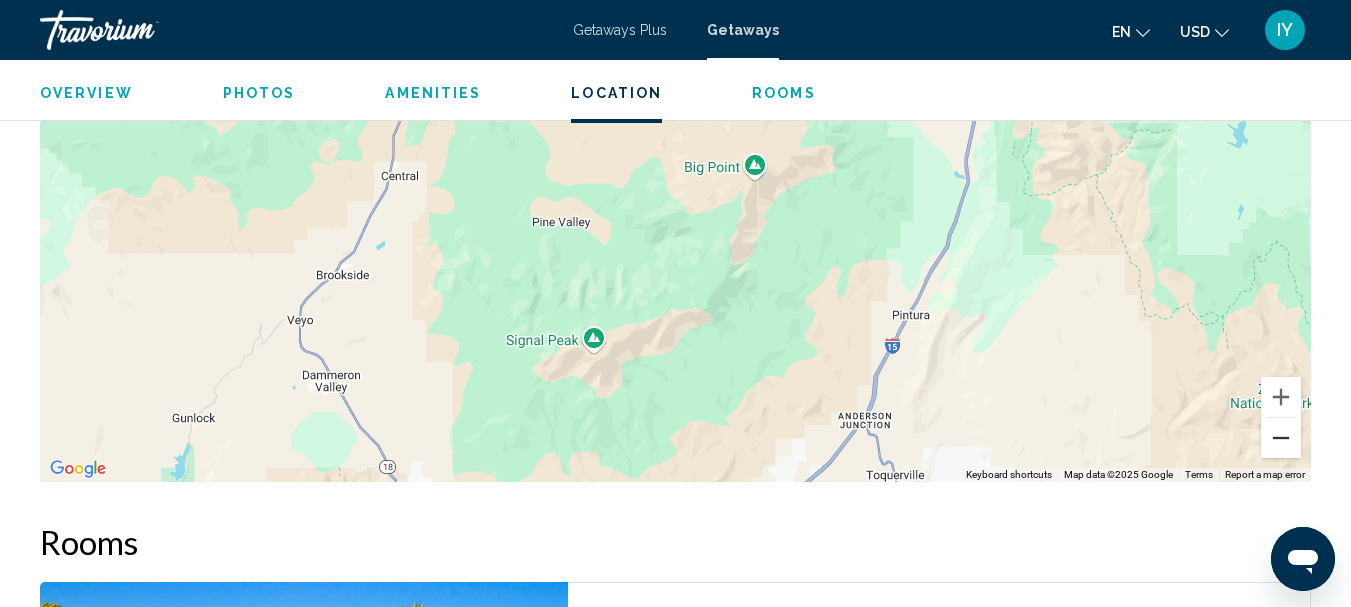 click at bounding box center (1281, 438) 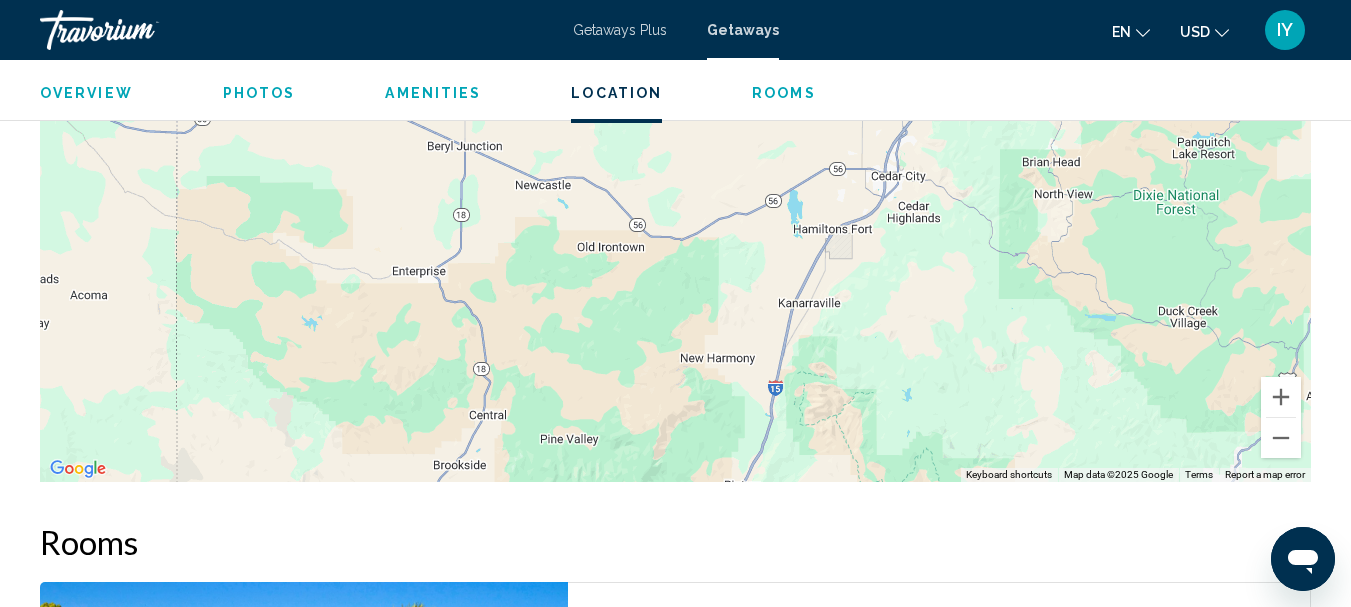 drag, startPoint x: 1041, startPoint y: 202, endPoint x: 991, endPoint y: 443, distance: 246.13208 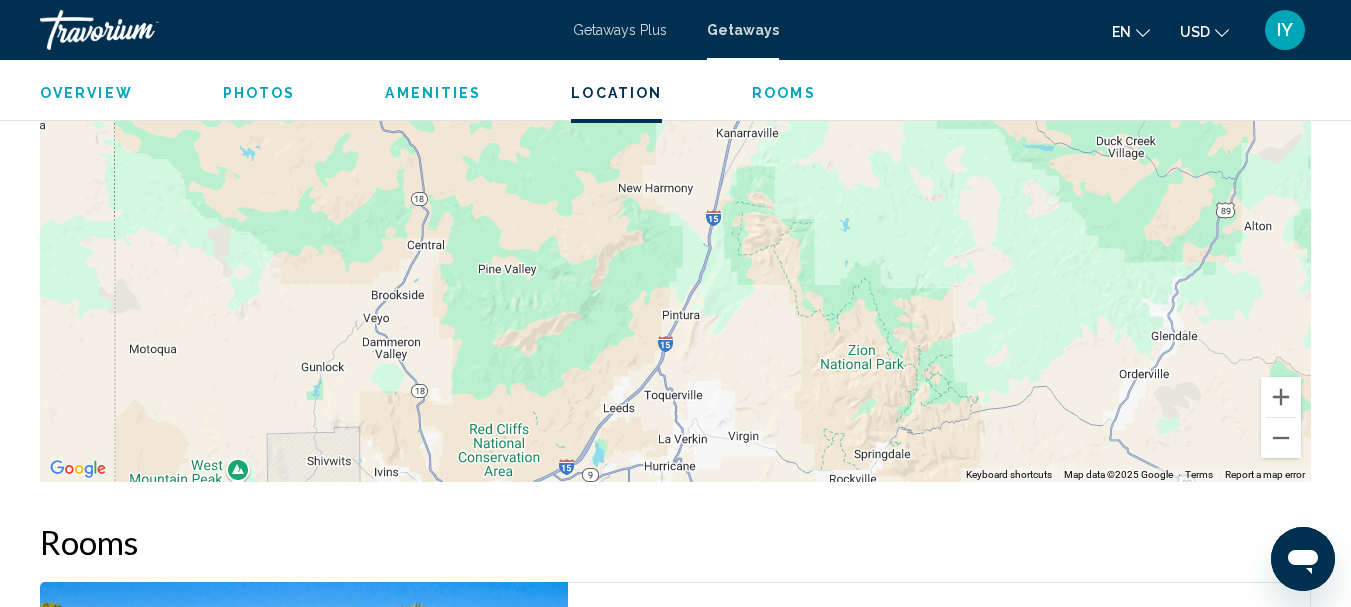 drag, startPoint x: 1013, startPoint y: 181, endPoint x: 951, endPoint y: 14, distance: 178.13759 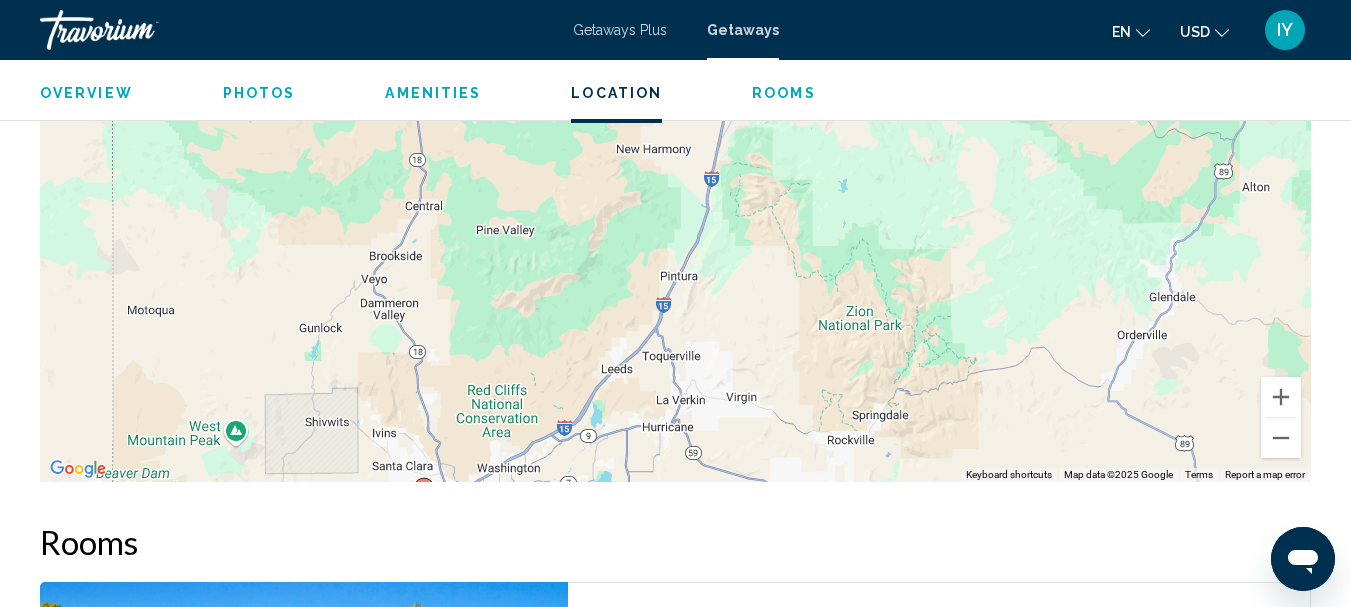 drag, startPoint x: 879, startPoint y: 356, endPoint x: 876, endPoint y: 313, distance: 43.104523 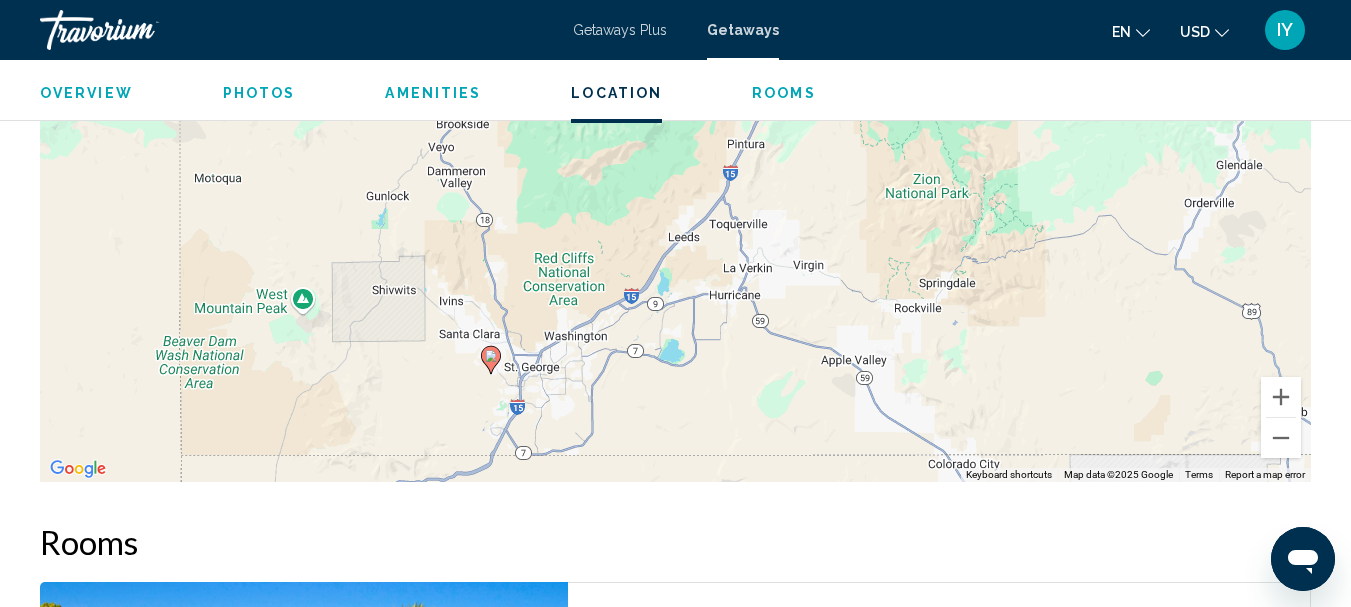 drag, startPoint x: 1291, startPoint y: 210, endPoint x: 1357, endPoint y: 80, distance: 145.79437 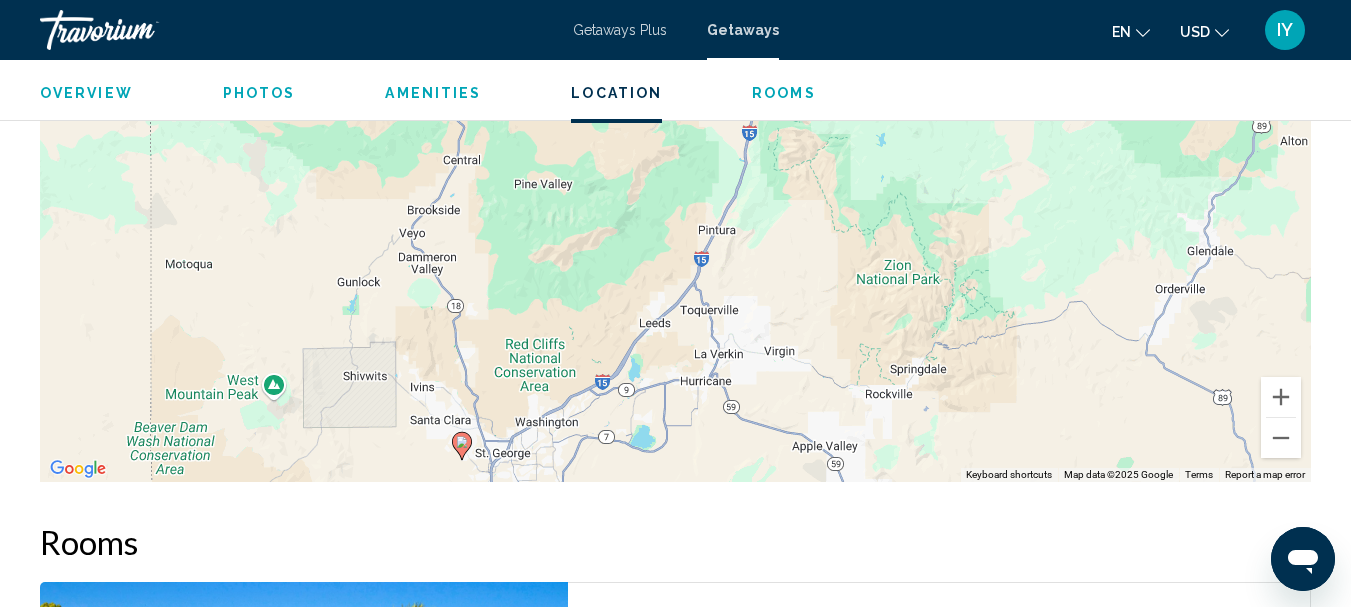 drag, startPoint x: 1125, startPoint y: 251, endPoint x: 1096, endPoint y: 341, distance: 94.55686 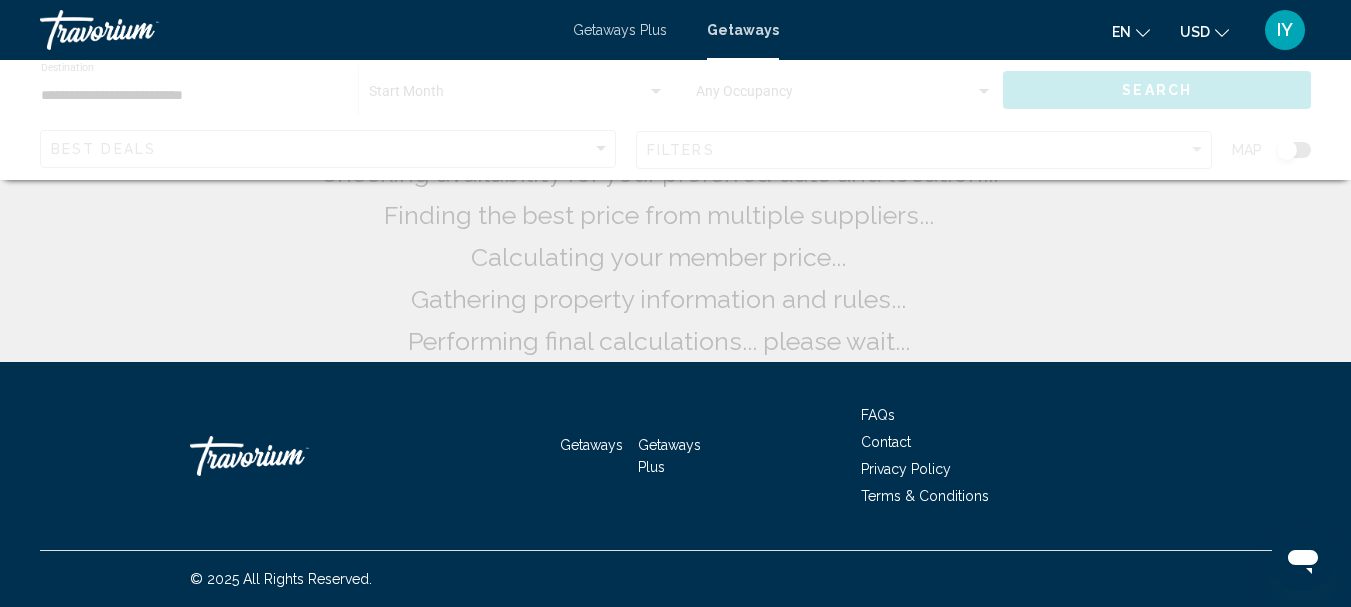 scroll, scrollTop: 0, scrollLeft: 0, axis: both 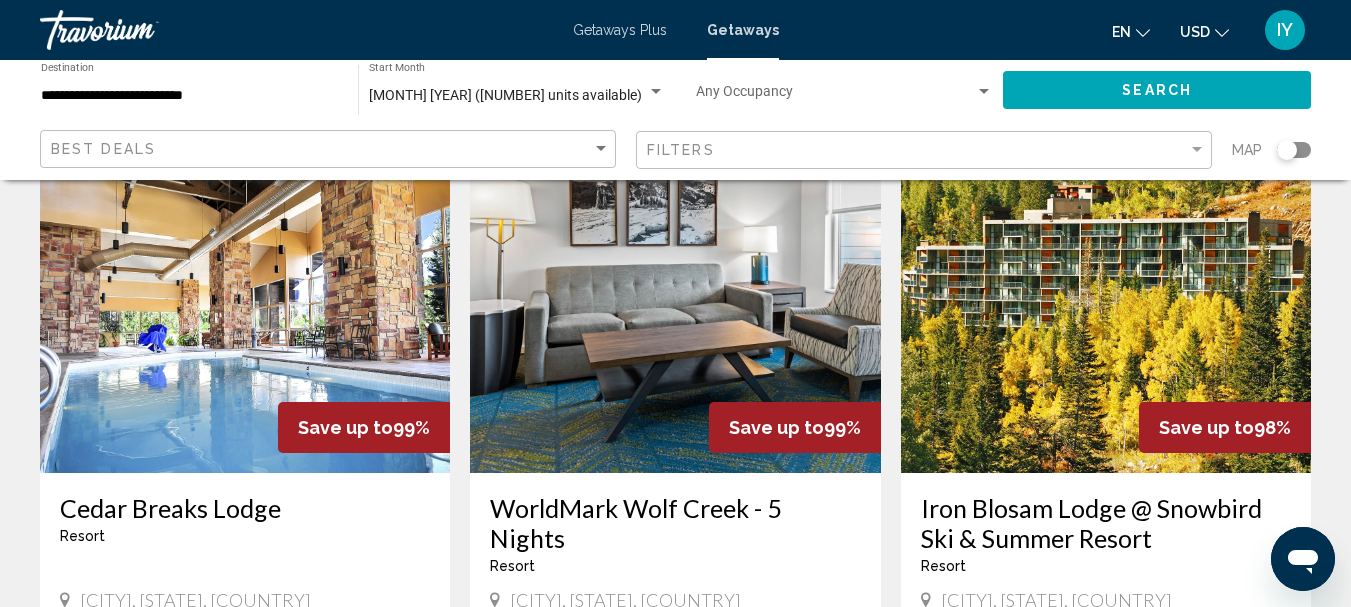 click on "Iron Blosam Lodge @ Snowbird Ski & Summer Resort" at bounding box center [1106, 523] 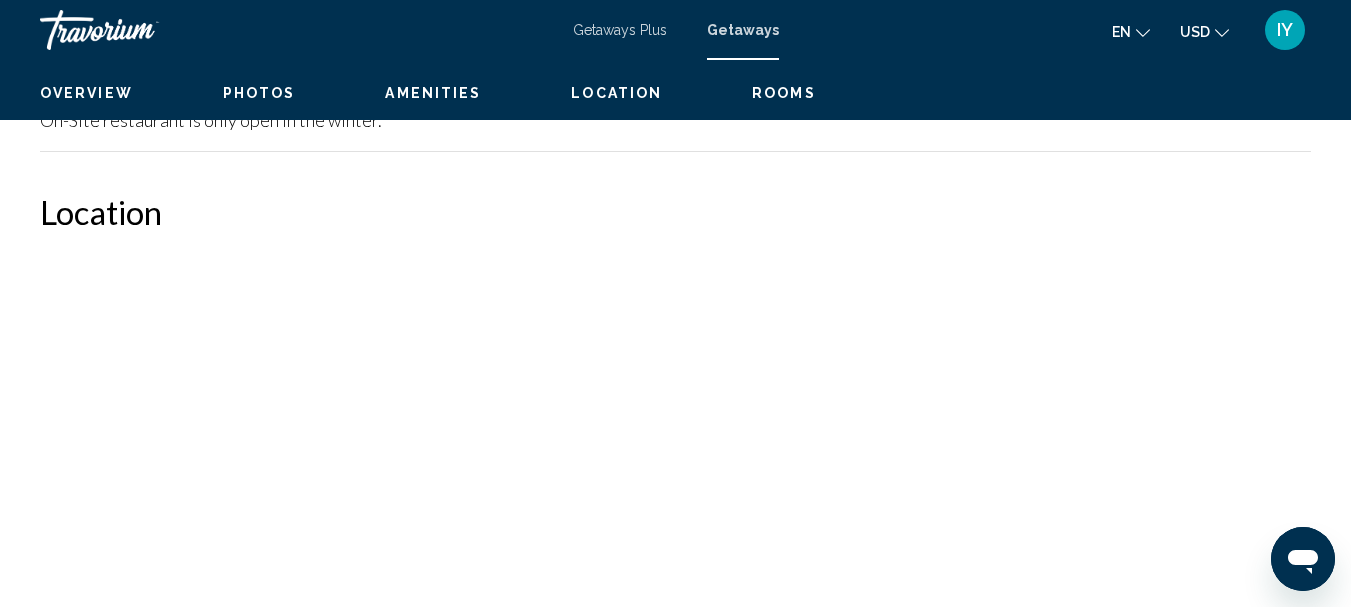 scroll, scrollTop: 232, scrollLeft: 0, axis: vertical 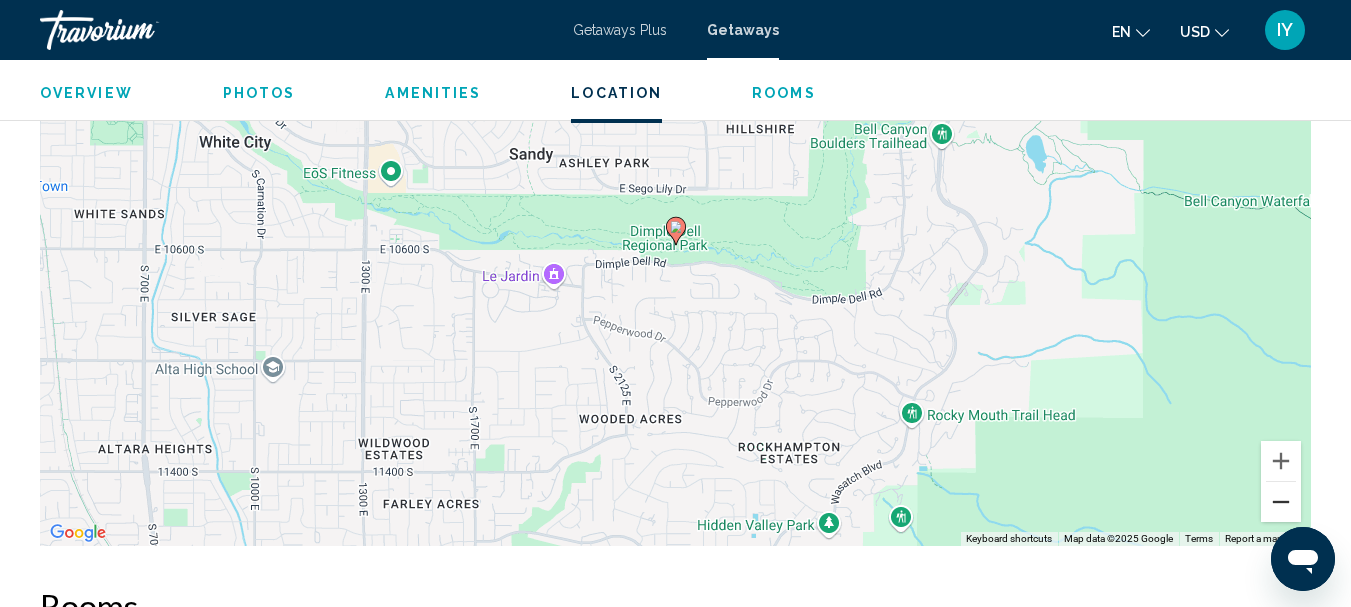 click at bounding box center (1281, 502) 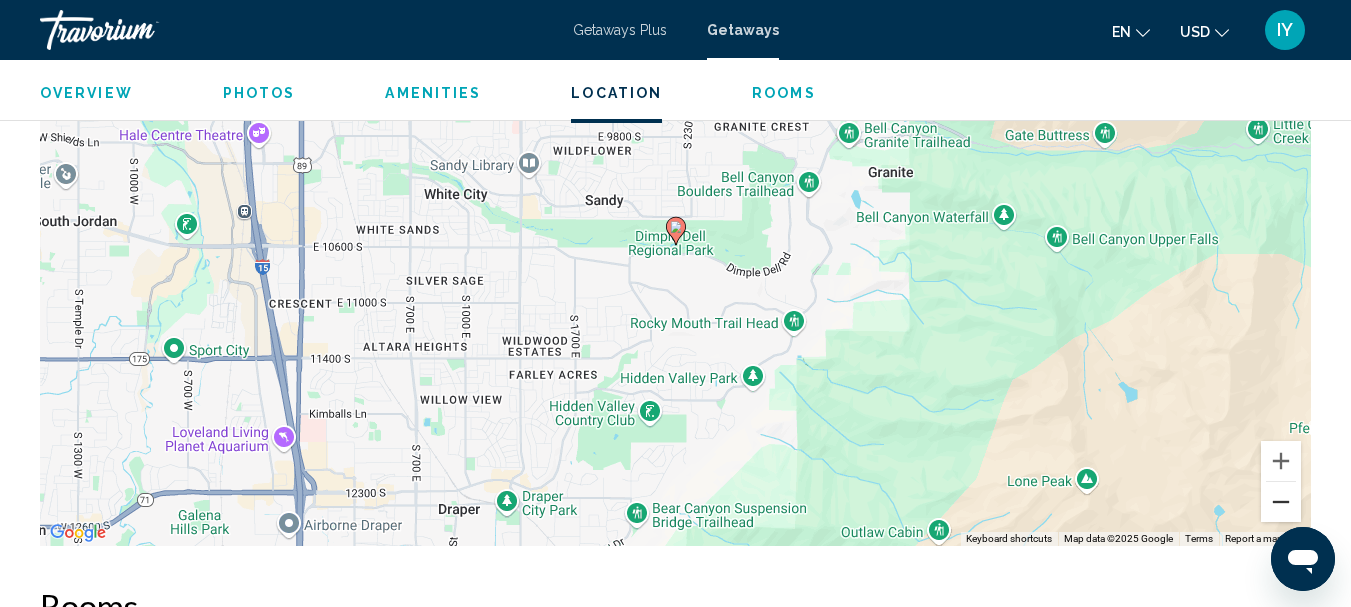 click at bounding box center [1281, 502] 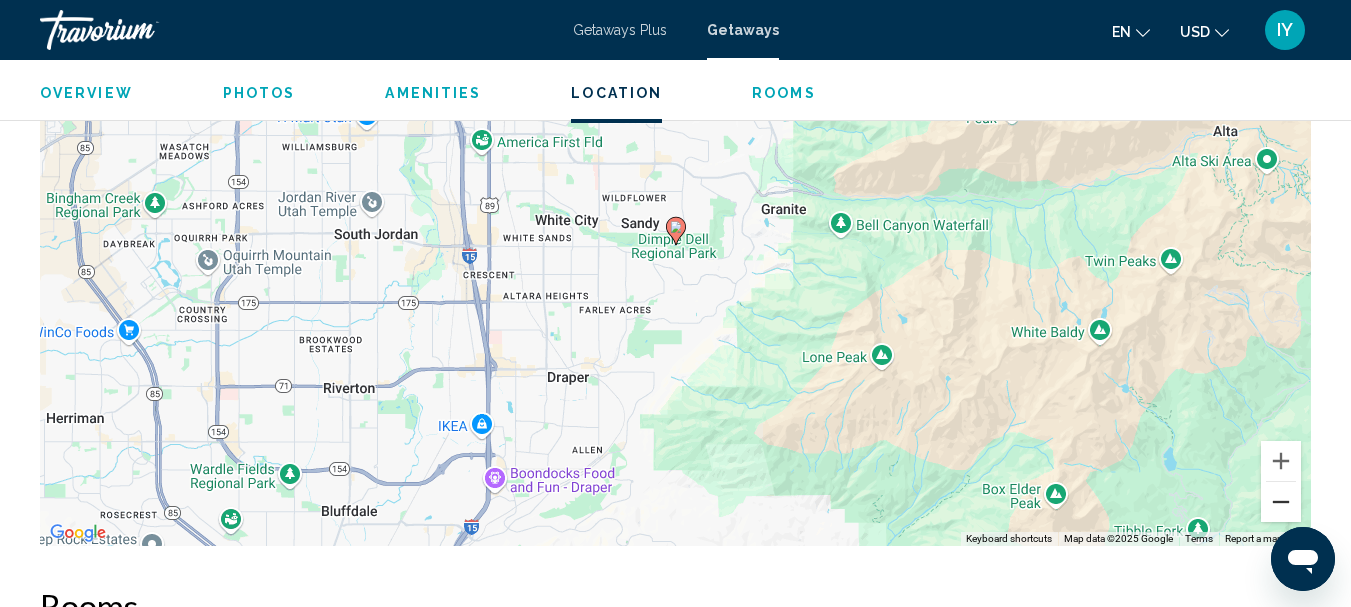 click at bounding box center [1281, 502] 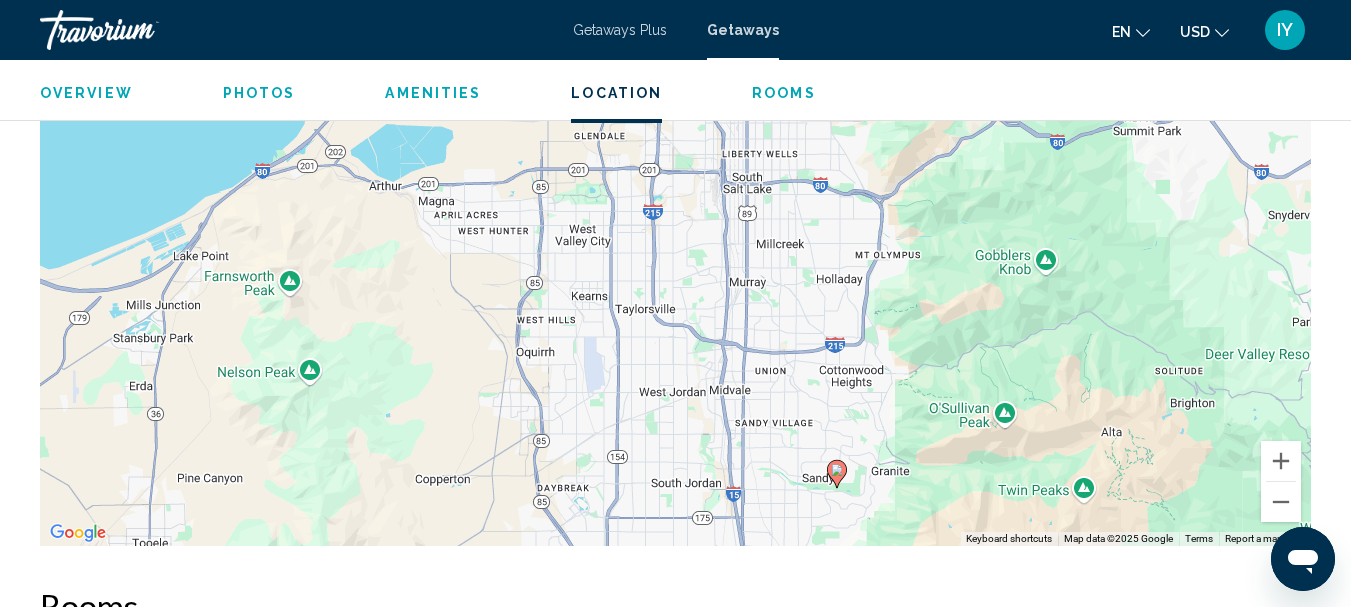 drag, startPoint x: 1094, startPoint y: 291, endPoint x: 1255, endPoint y: 536, distance: 293.1655 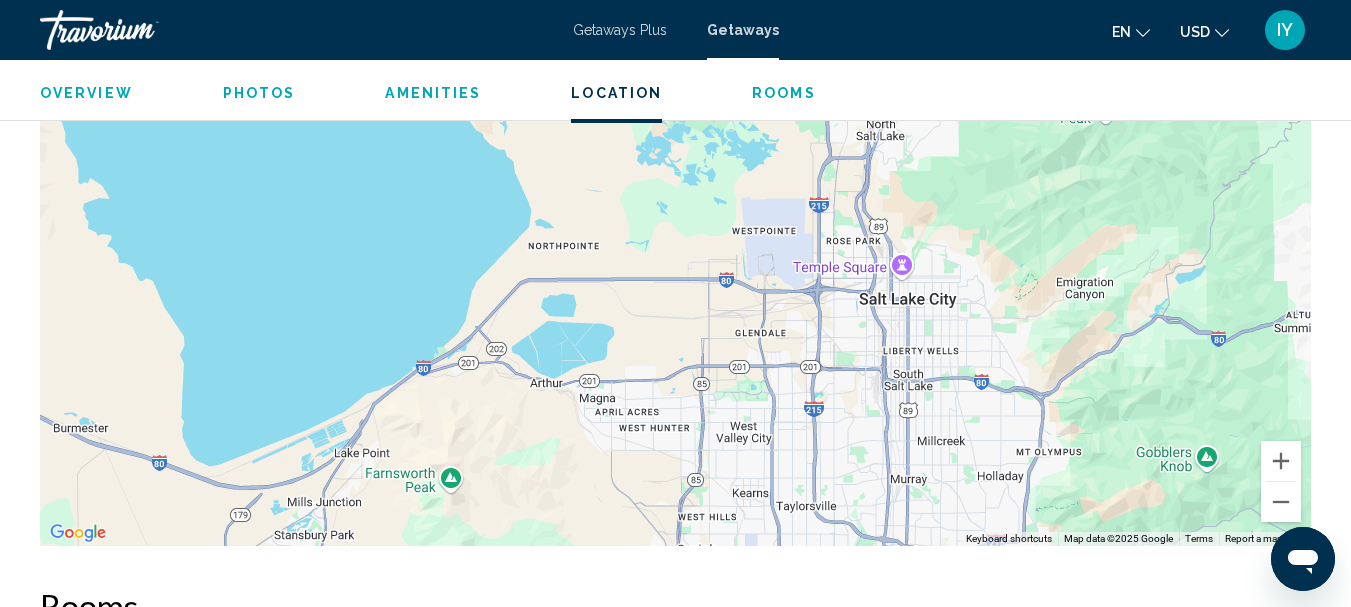 drag, startPoint x: 2396, startPoint y: 841, endPoint x: 1313, endPoint y: 560, distance: 1118.8611 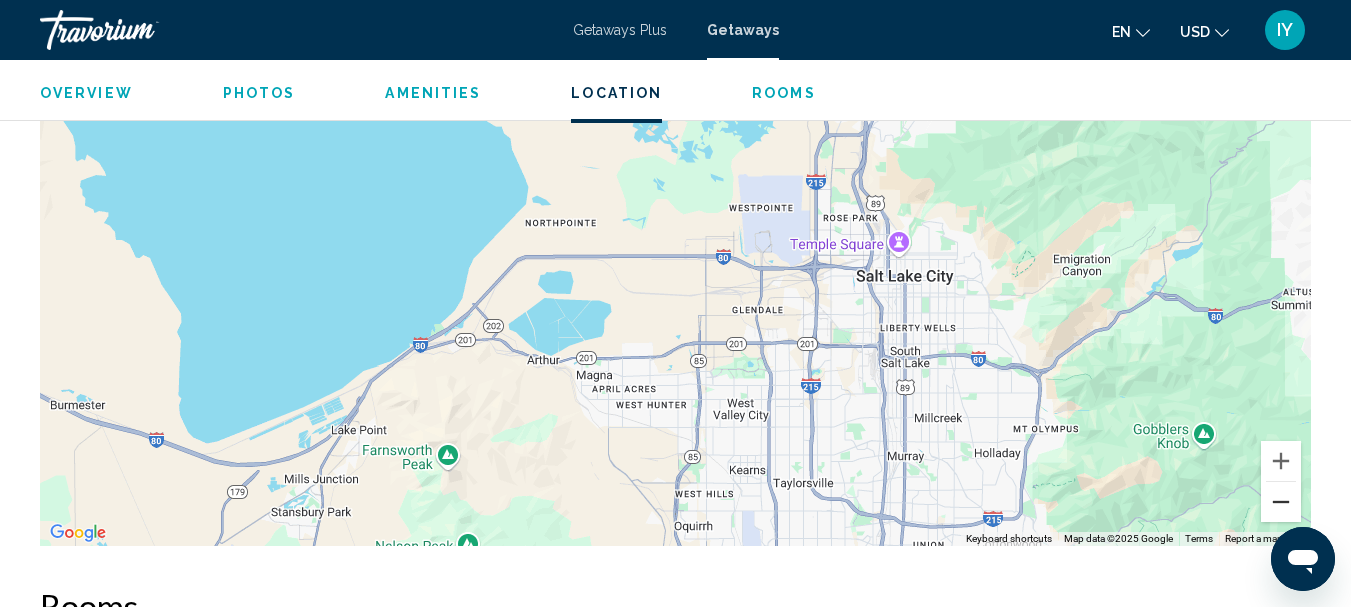 click at bounding box center [1281, 502] 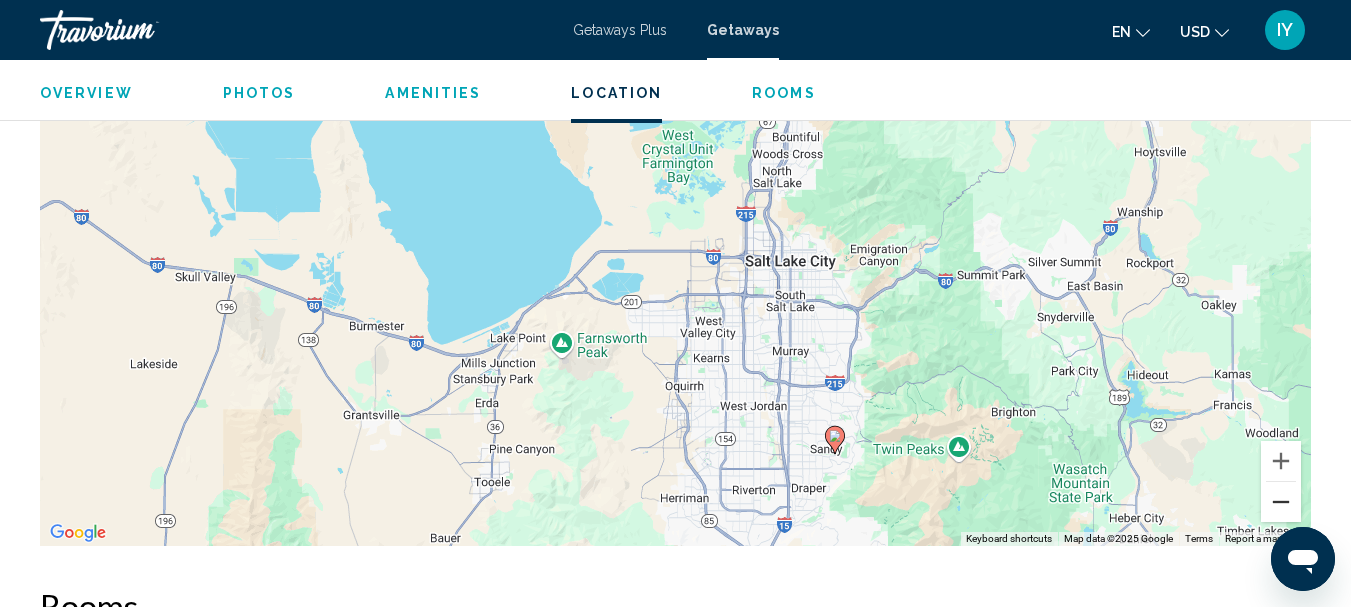 click at bounding box center (1281, 502) 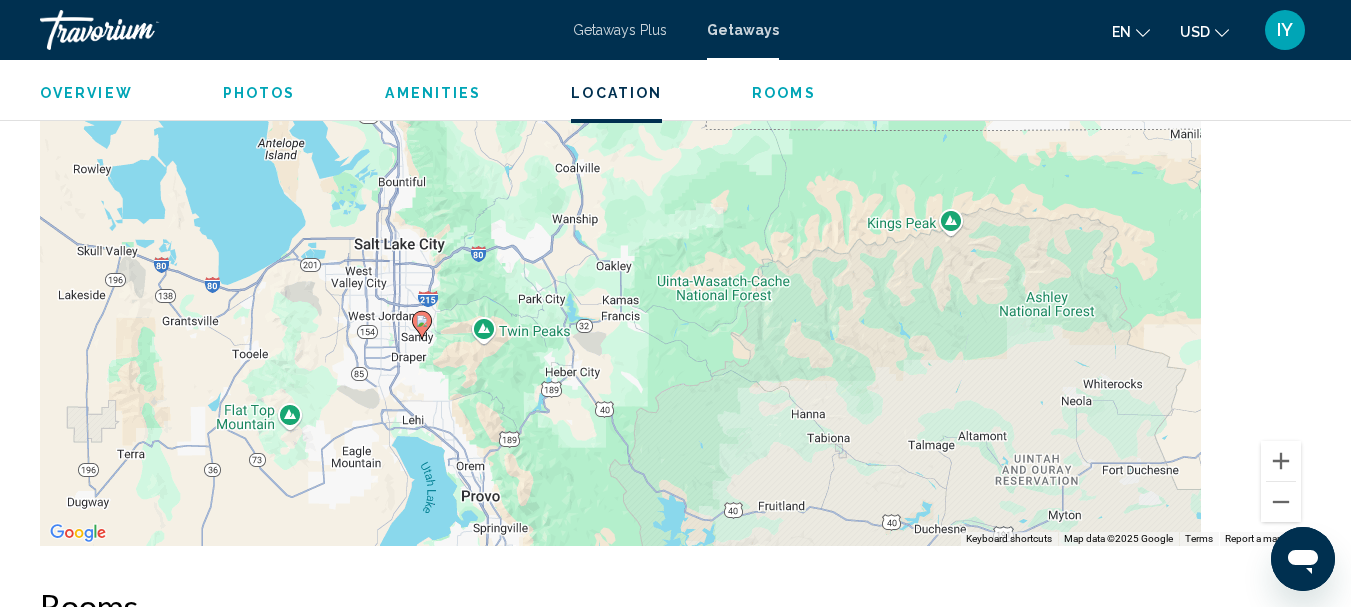 drag, startPoint x: 939, startPoint y: 301, endPoint x: 600, endPoint y: 293, distance: 339.0944 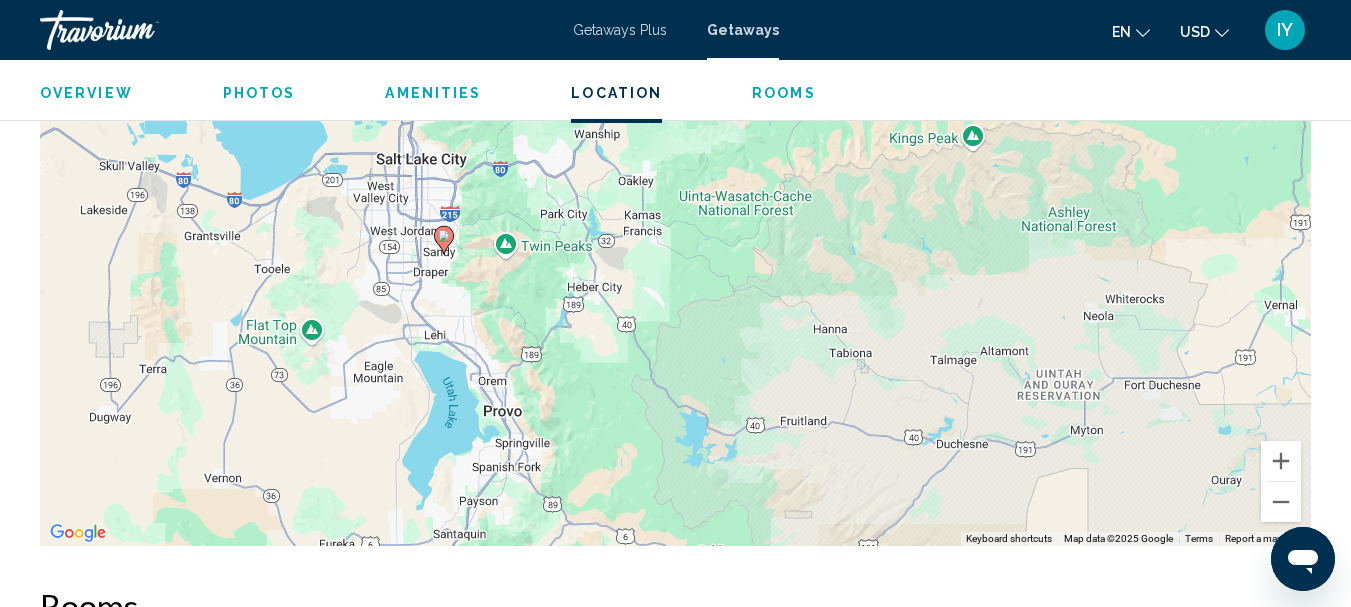 drag, startPoint x: 740, startPoint y: 414, endPoint x: 764, endPoint y: 330, distance: 87.36132 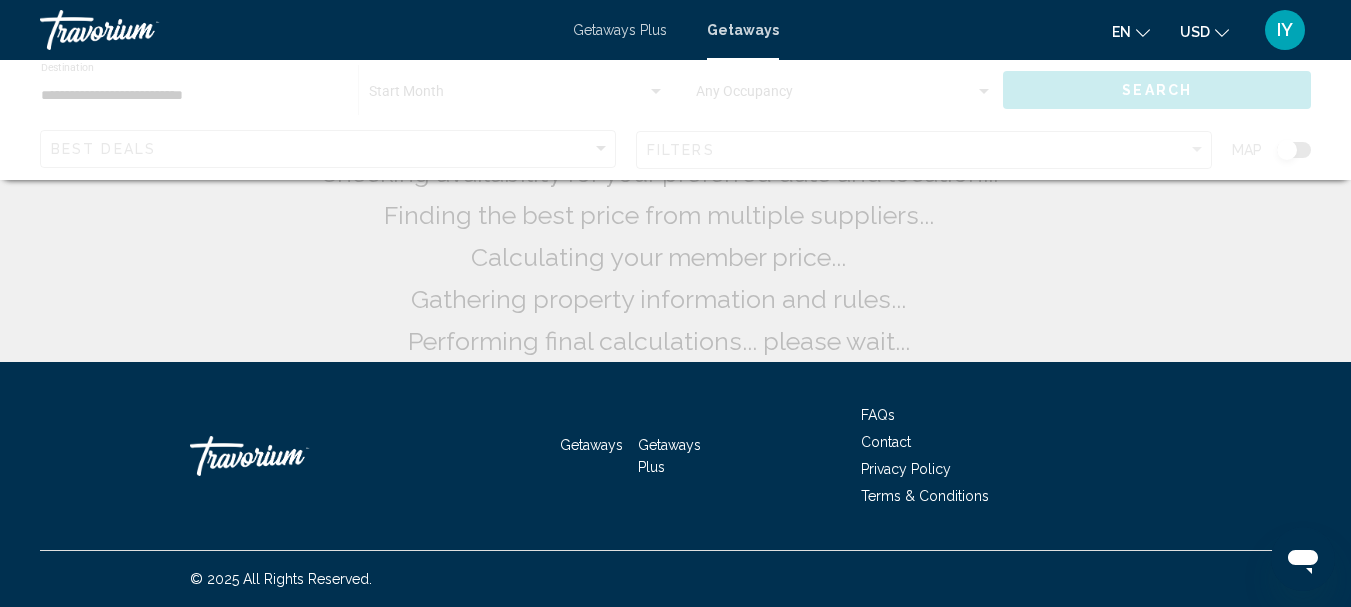 scroll, scrollTop: 0, scrollLeft: 0, axis: both 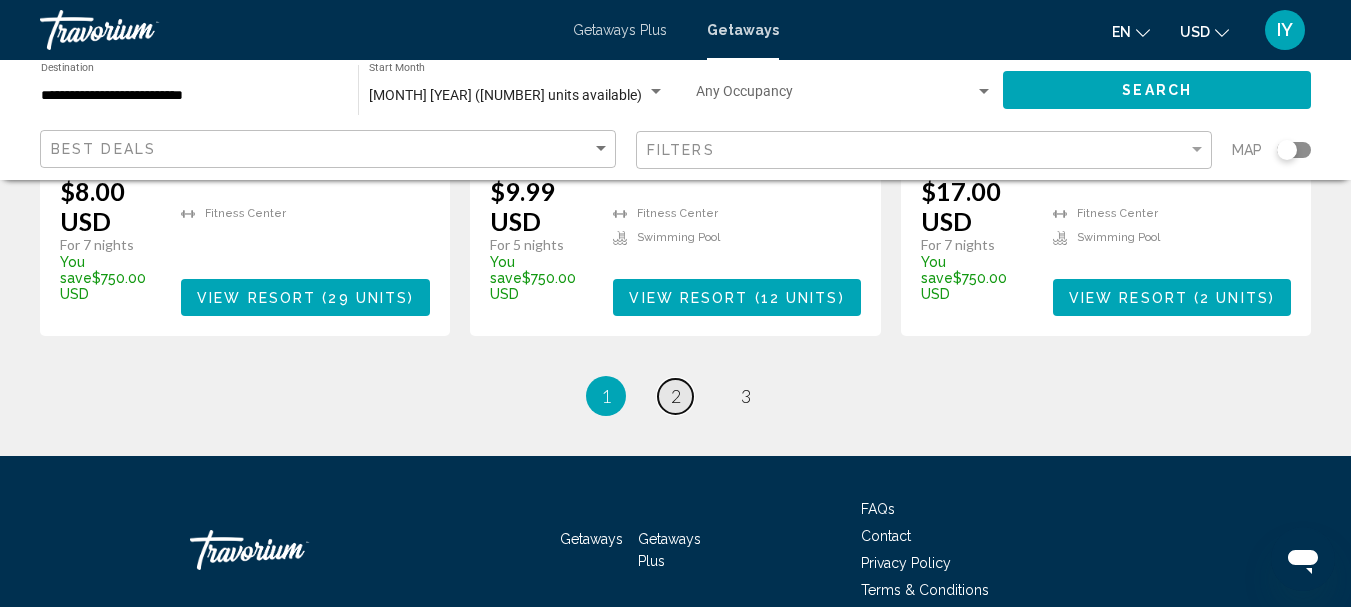click on "2" at bounding box center [676, 396] 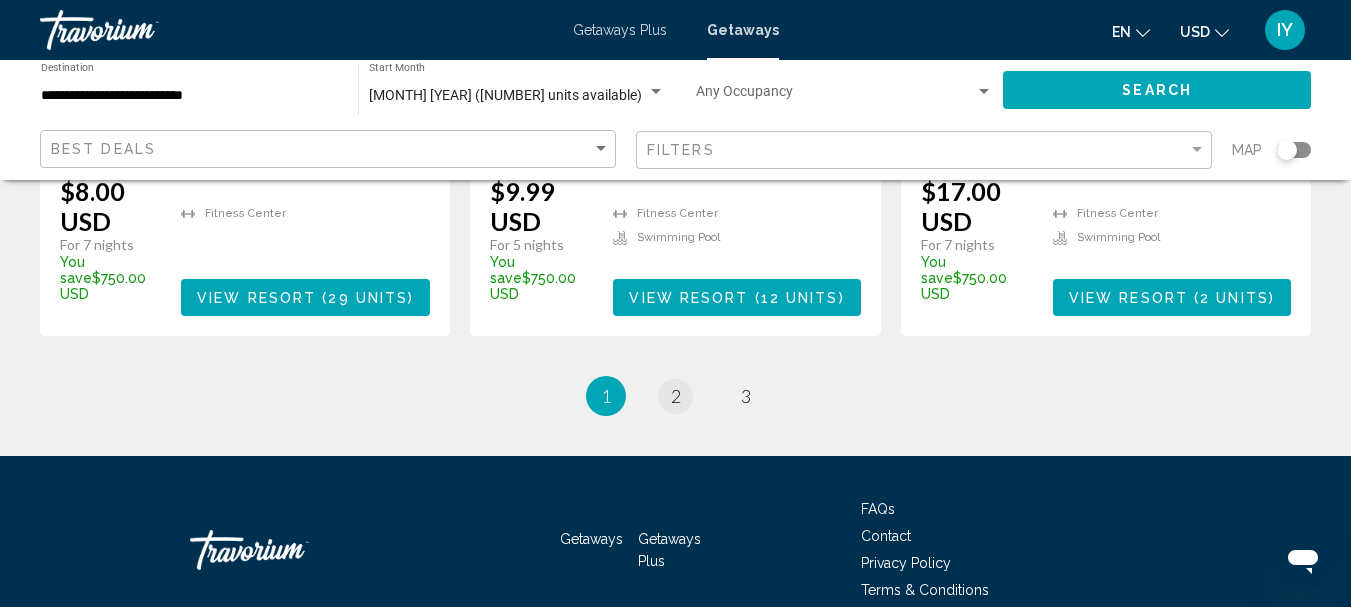 scroll, scrollTop: 0, scrollLeft: 0, axis: both 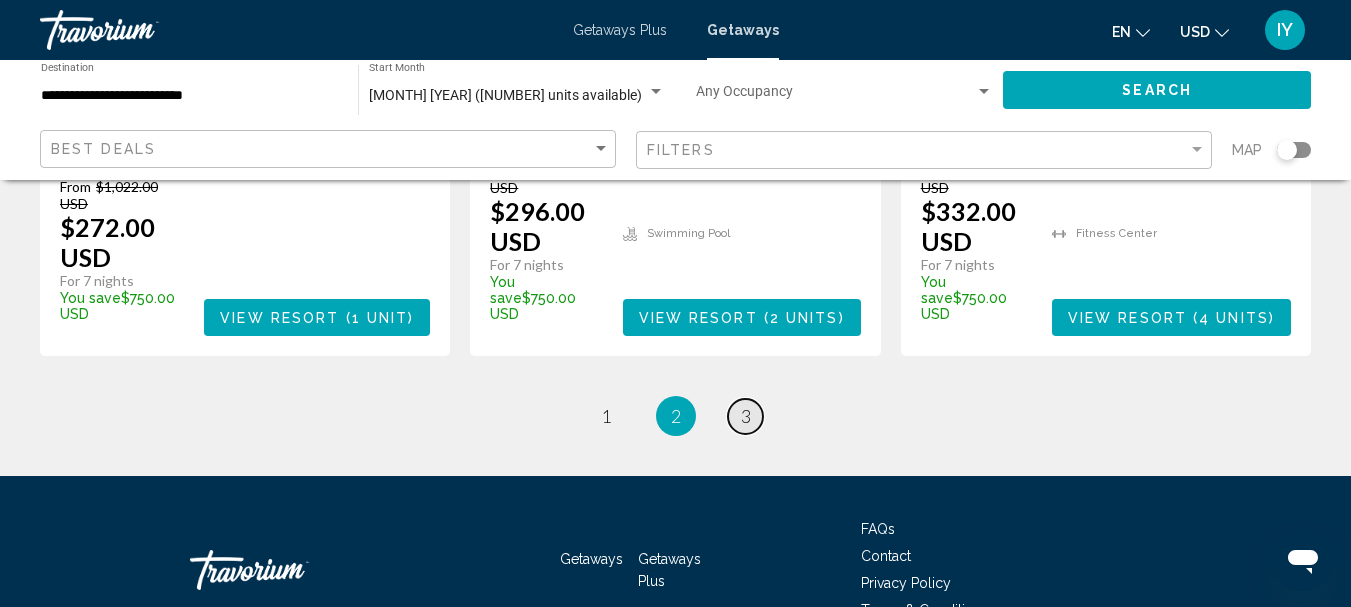 click on "3" at bounding box center [746, 416] 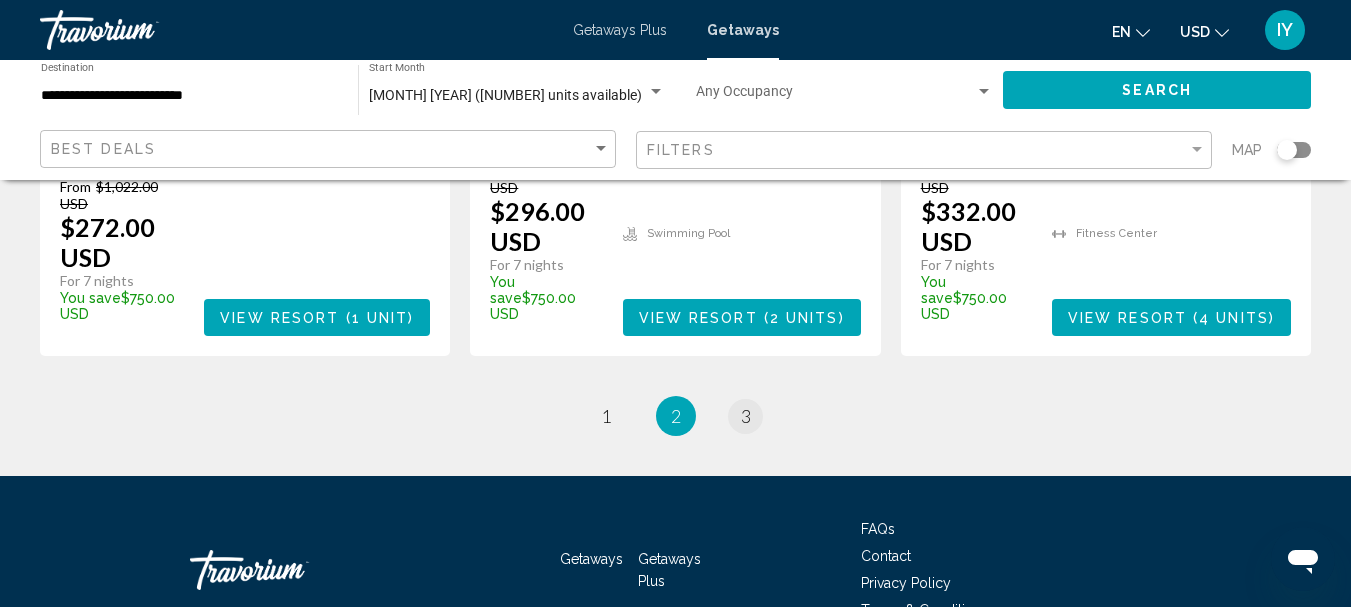 scroll, scrollTop: 0, scrollLeft: 0, axis: both 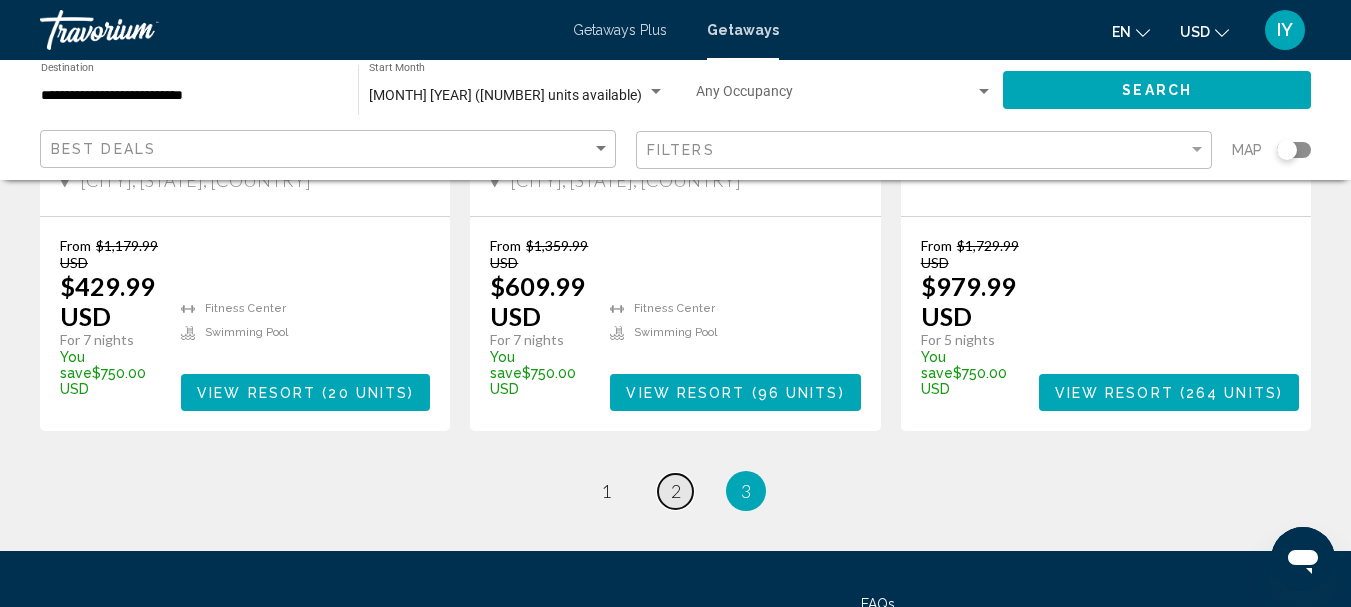 click on "page  2" at bounding box center [675, 491] 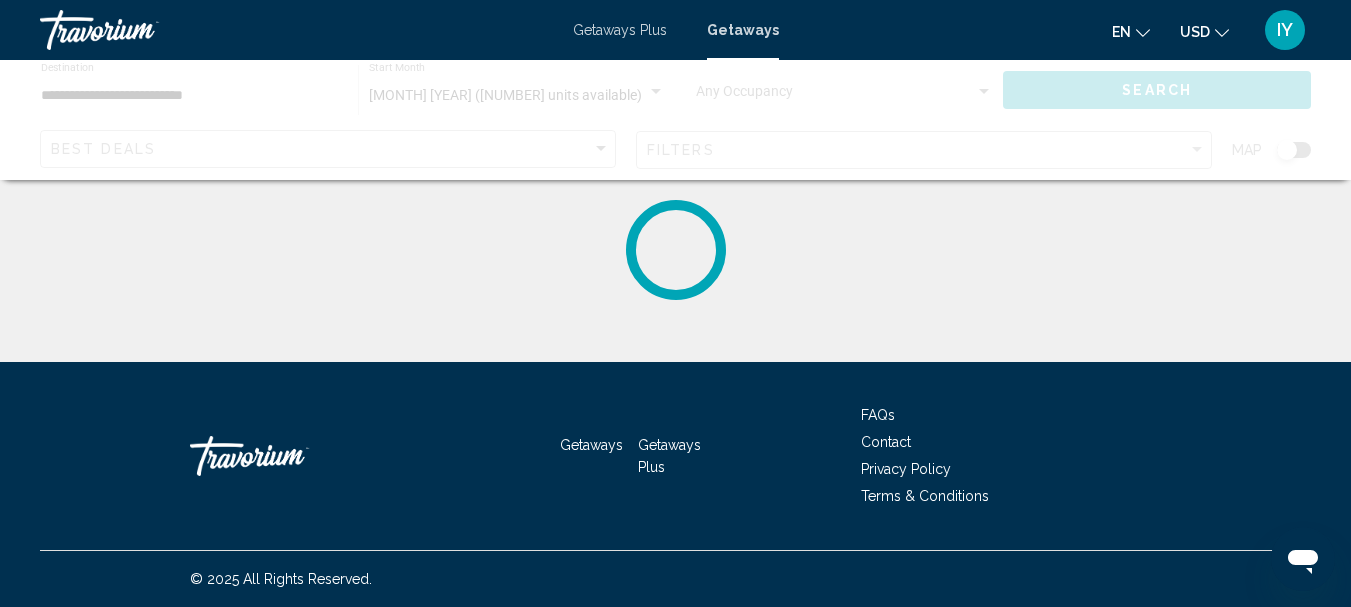 scroll, scrollTop: 0, scrollLeft: 0, axis: both 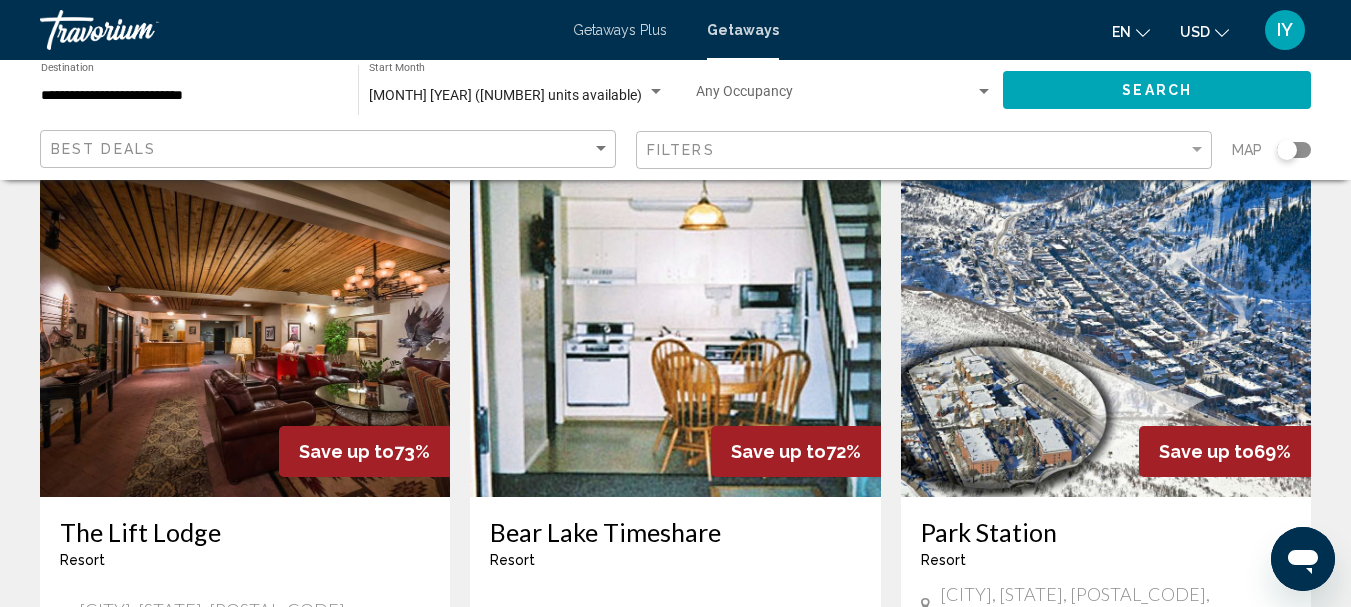 click on "Park Station" at bounding box center (1106, 532) 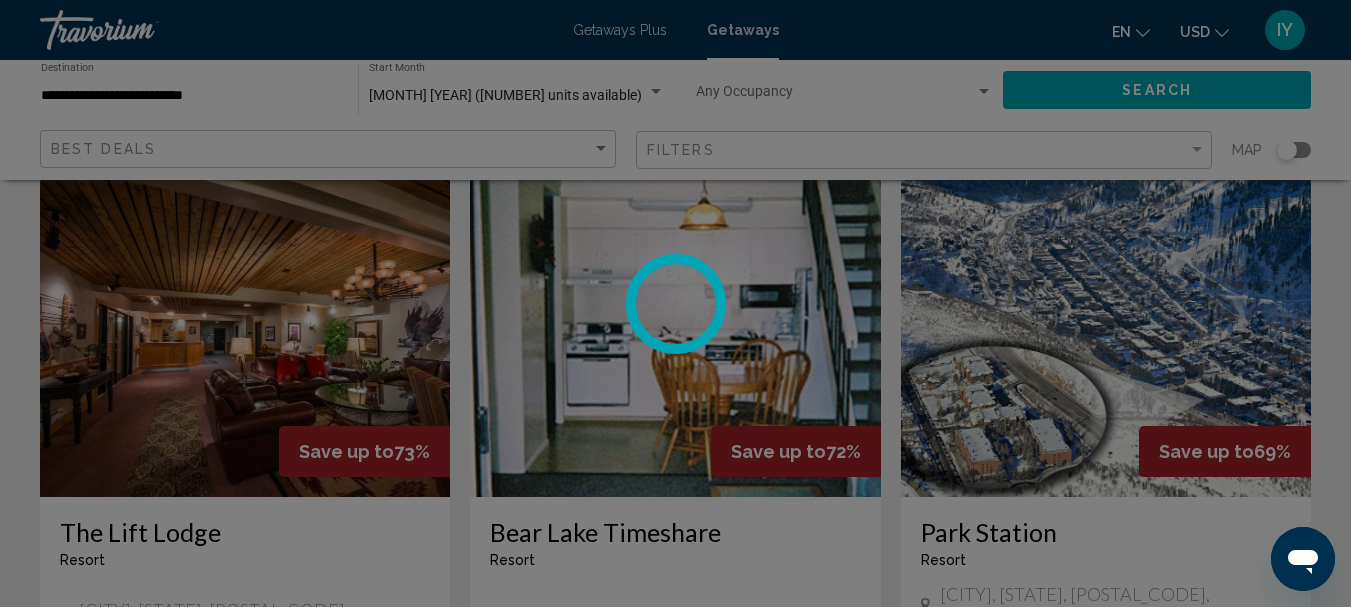 scroll, scrollTop: 232, scrollLeft: 0, axis: vertical 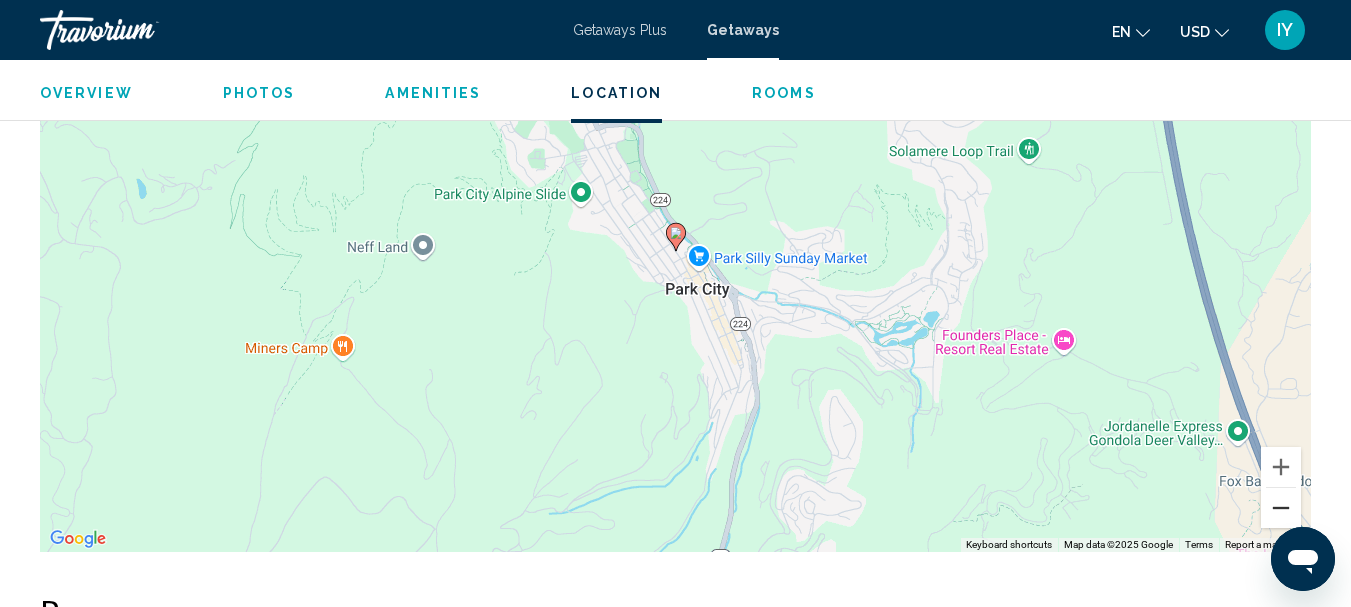 click at bounding box center (1281, 508) 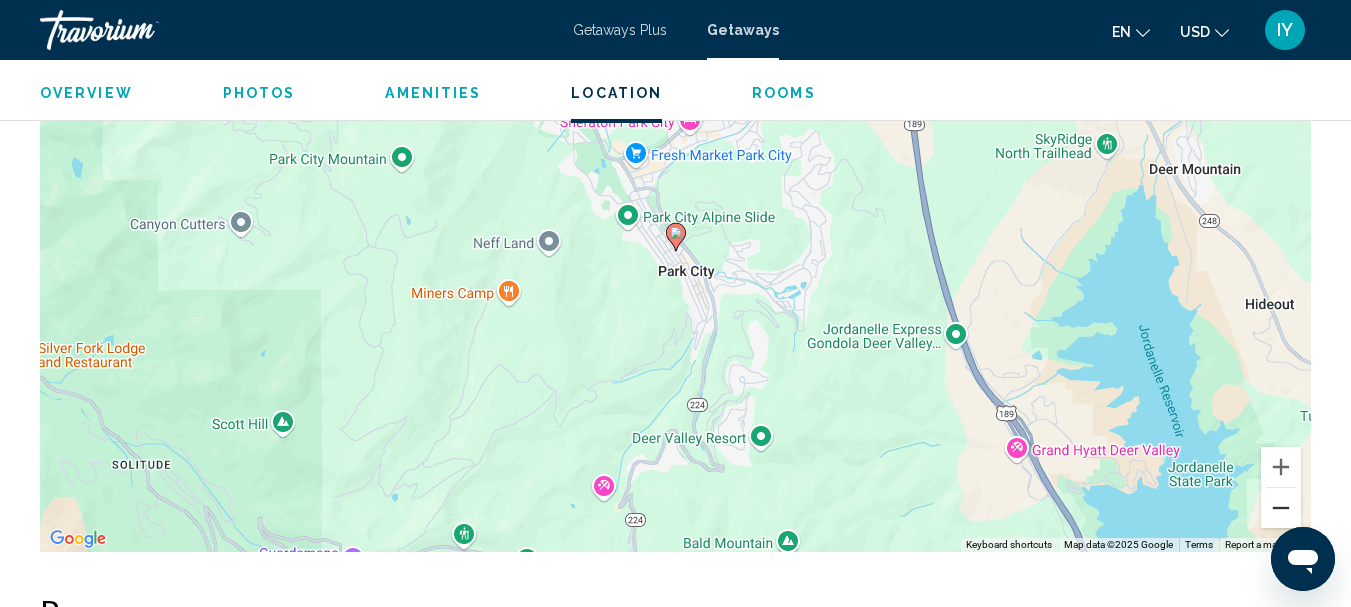 click at bounding box center (1281, 508) 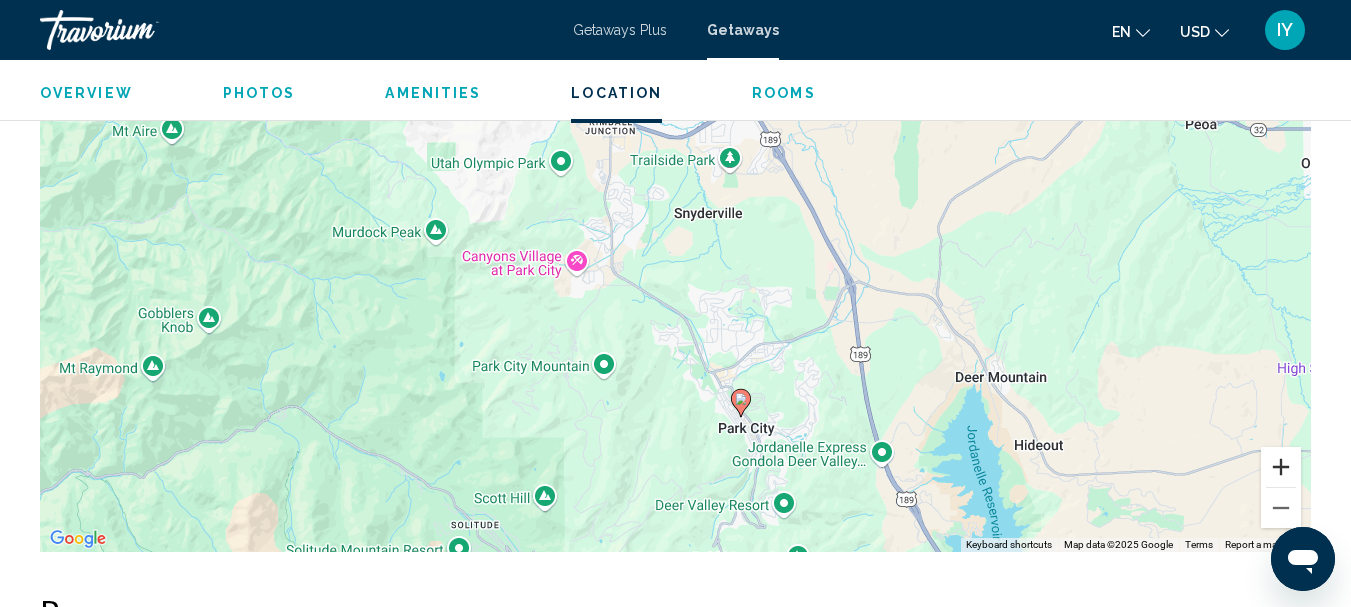 drag, startPoint x: 1215, startPoint y: 267, endPoint x: 1279, endPoint y: 438, distance: 182.58423 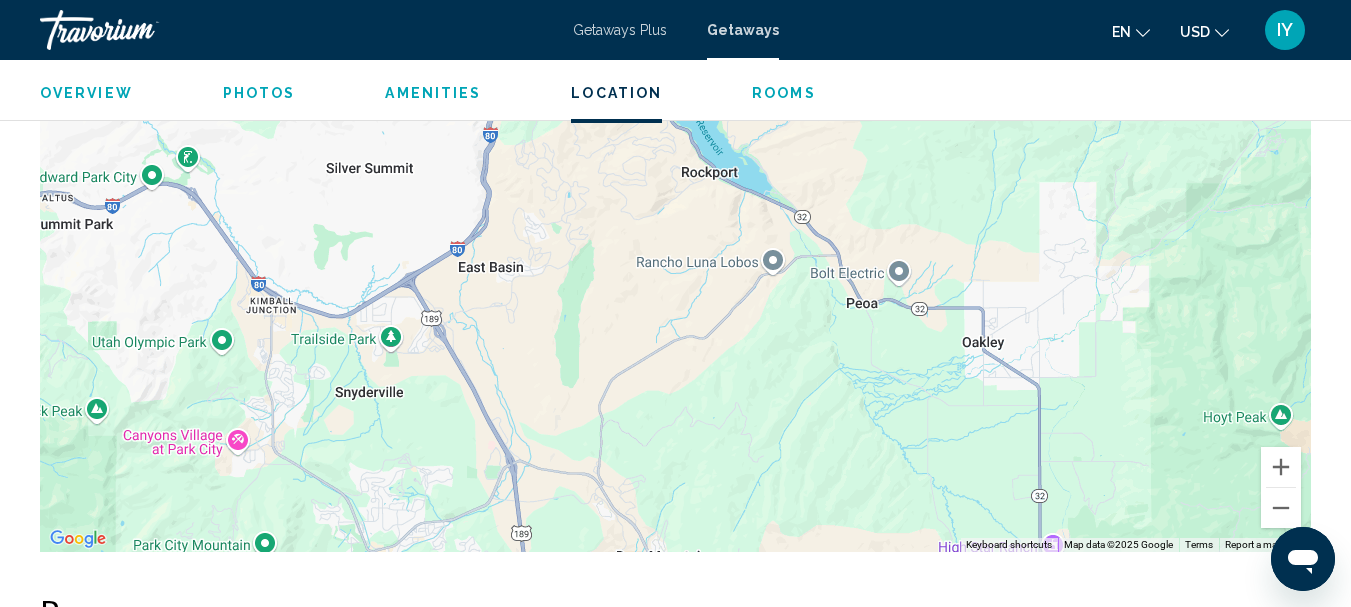 drag, startPoint x: 1174, startPoint y: 247, endPoint x: 836, endPoint y: 438, distance: 388.2332 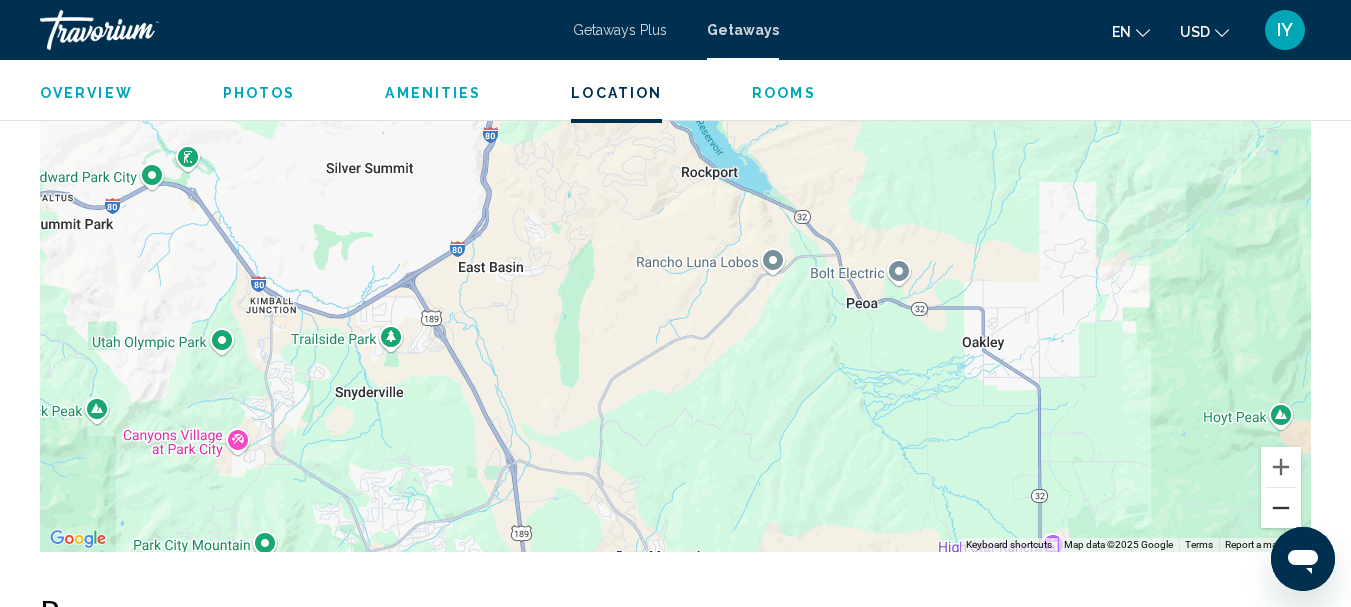 click at bounding box center (1281, 508) 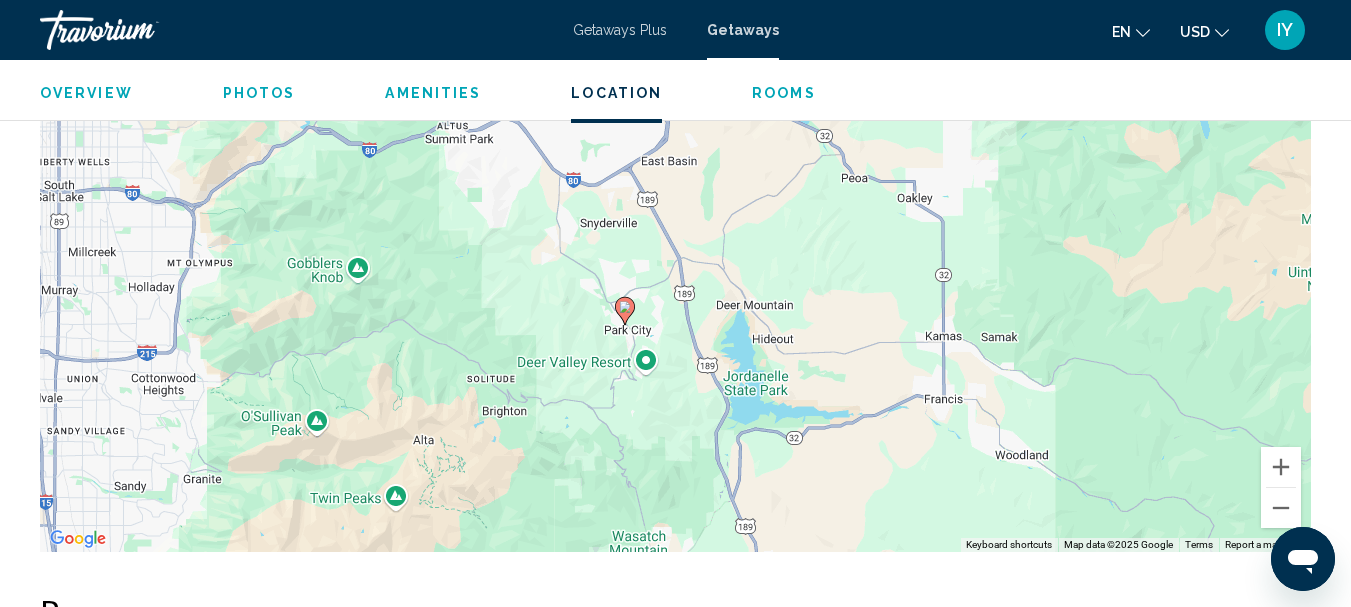 drag, startPoint x: 1028, startPoint y: 445, endPoint x: 1114, endPoint y: 342, distance: 134.18271 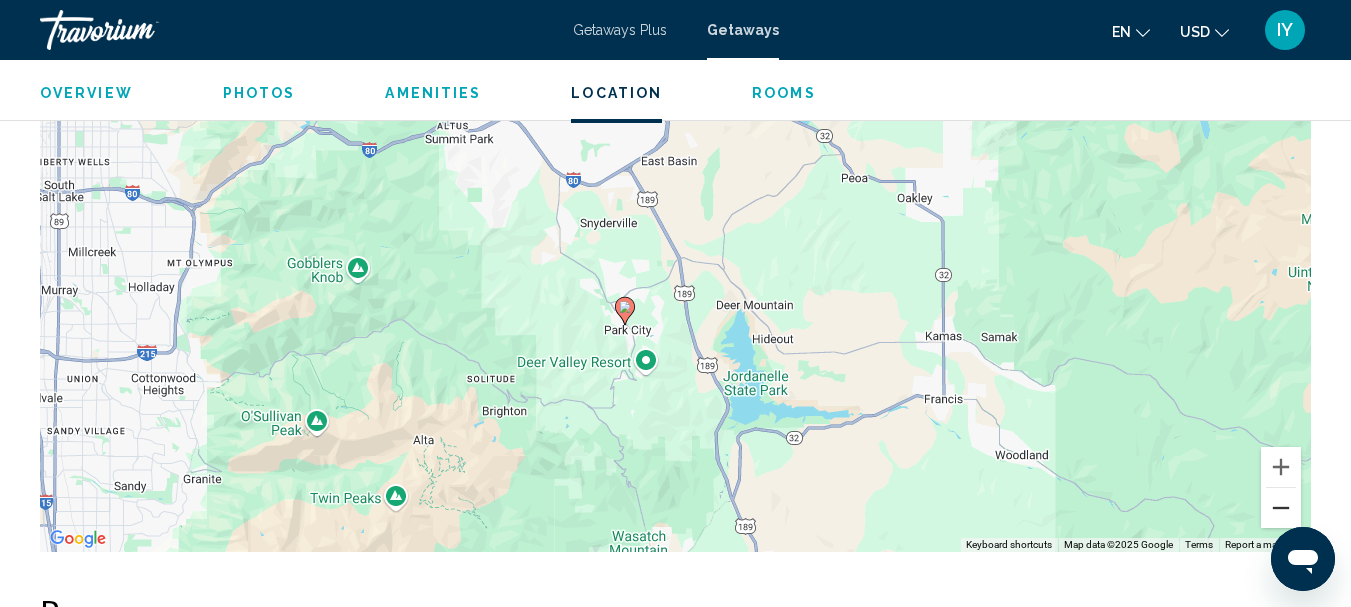 click at bounding box center (1281, 508) 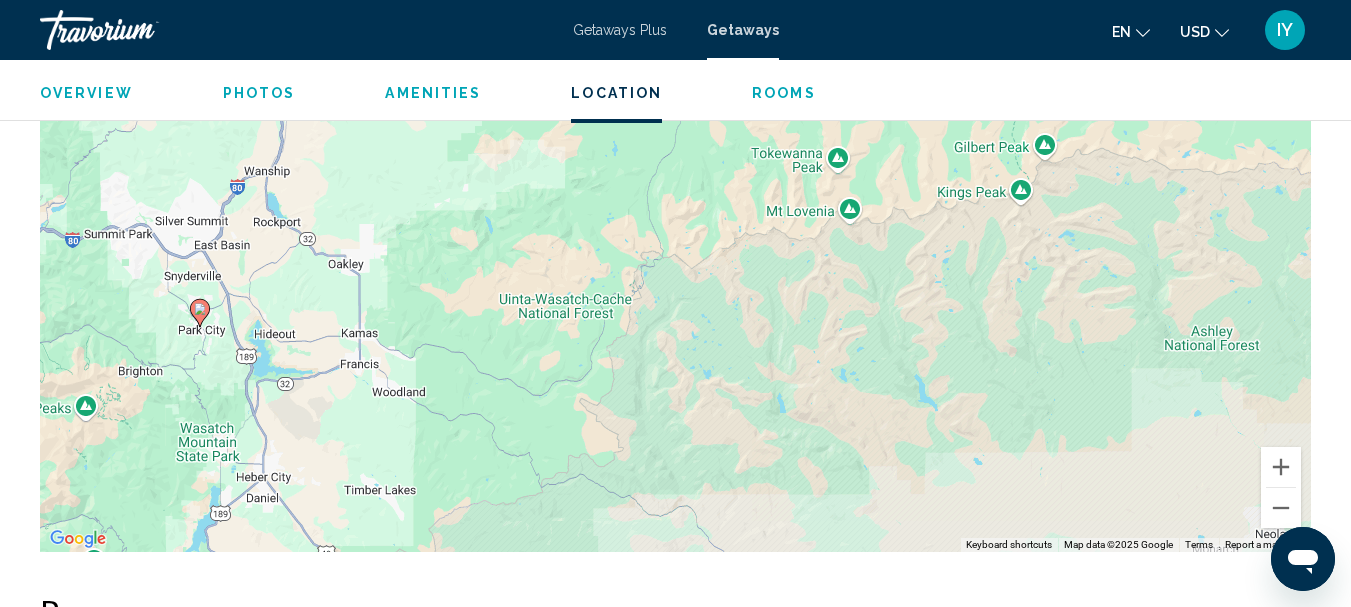 drag, startPoint x: 1074, startPoint y: 382, endPoint x: 610, endPoint y: 421, distance: 465.63614 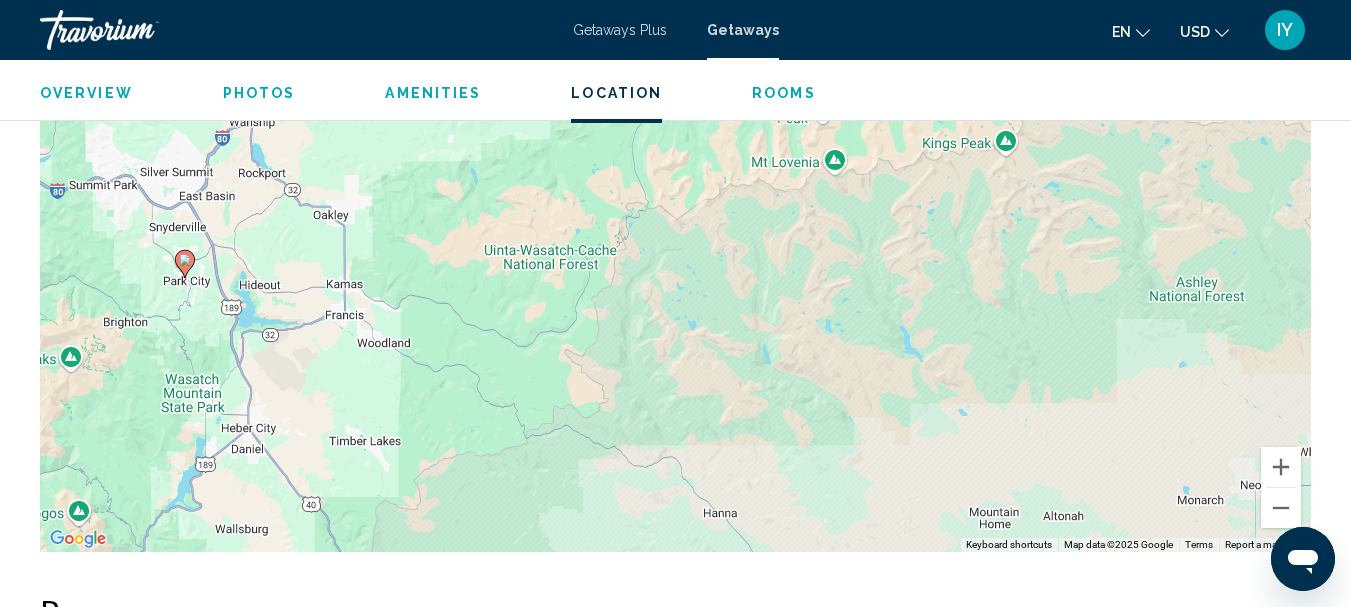 drag, startPoint x: 1088, startPoint y: 314, endPoint x: 1070, endPoint y: 266, distance: 51.264023 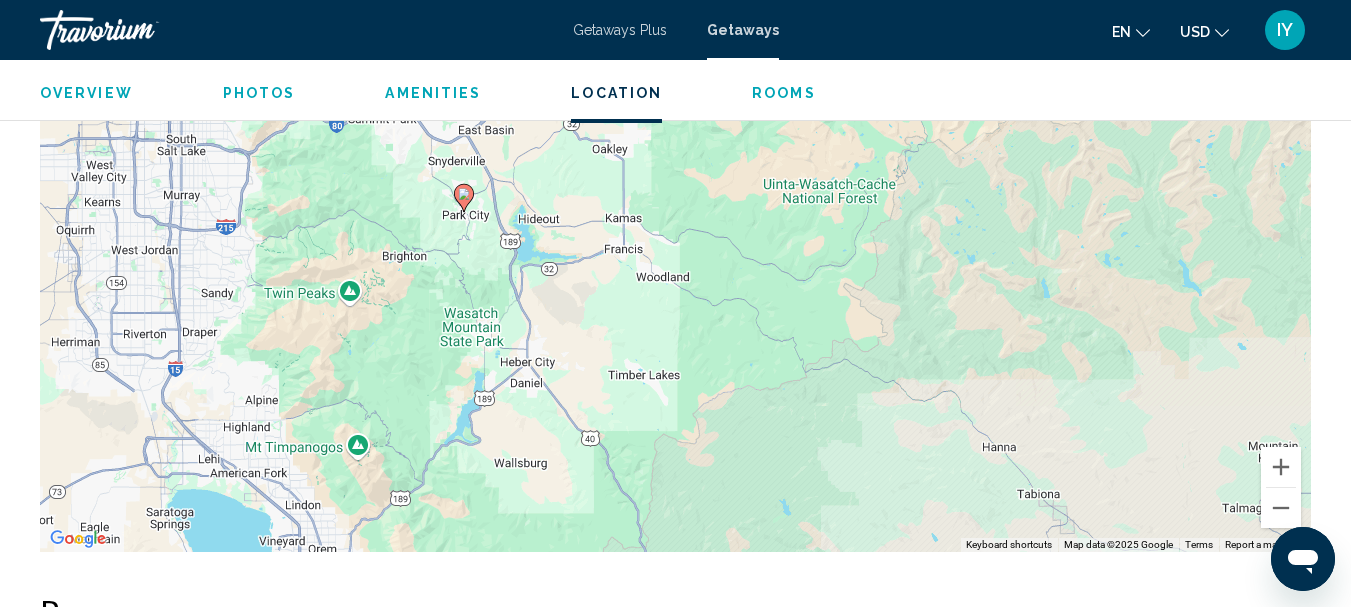 drag, startPoint x: 781, startPoint y: 293, endPoint x: 1062, endPoint y: 226, distance: 288.87714 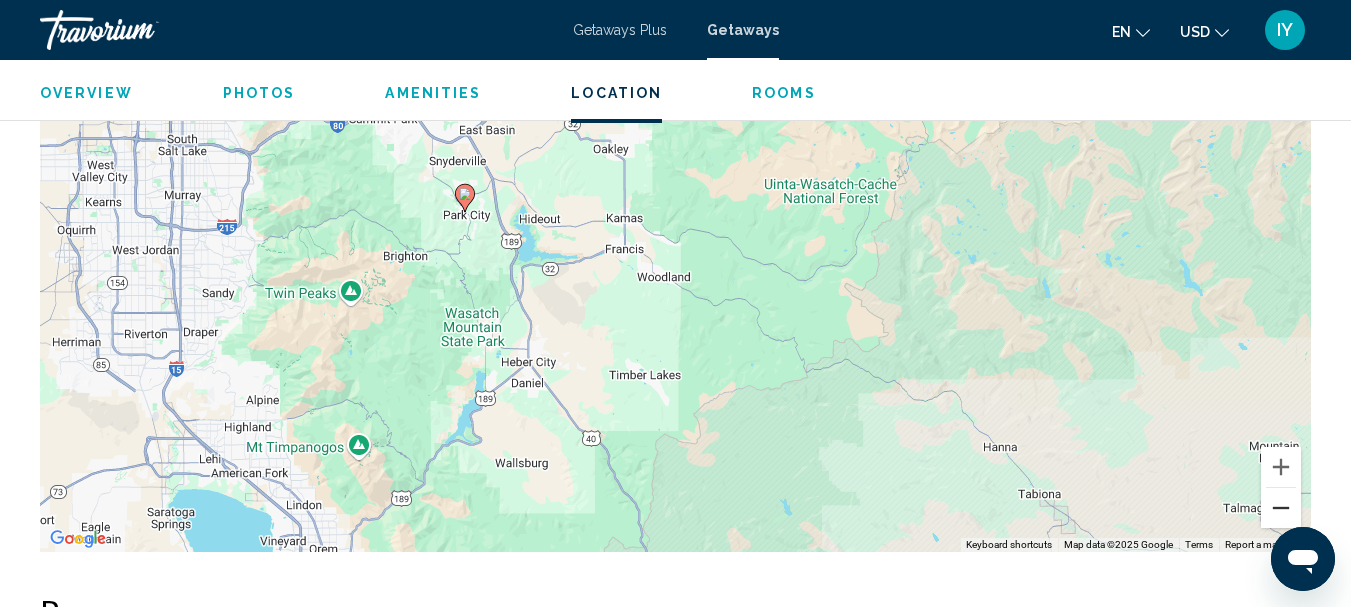 click at bounding box center [1281, 508] 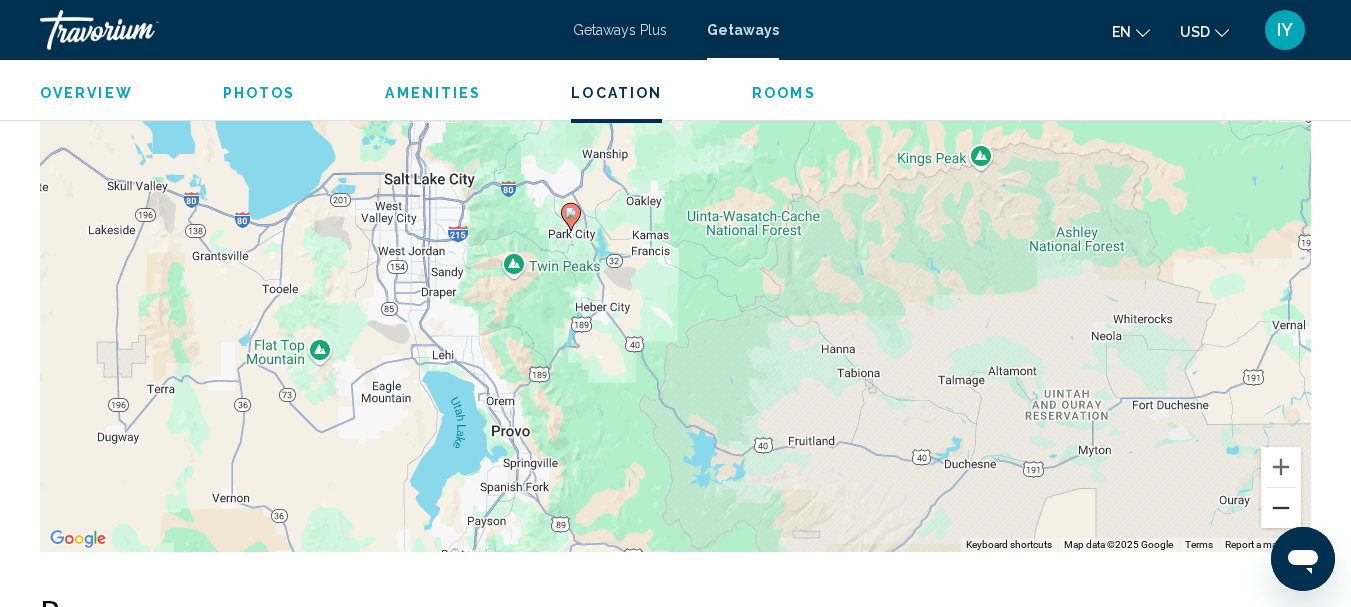 click at bounding box center (1281, 508) 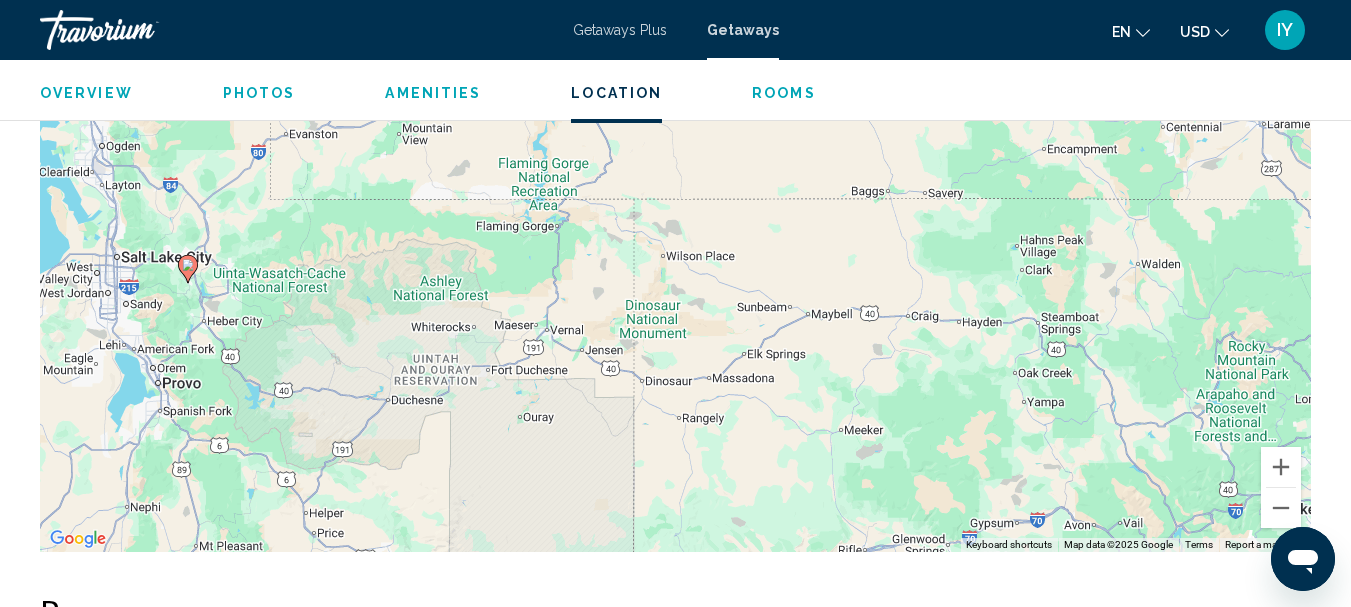 drag, startPoint x: 1060, startPoint y: 409, endPoint x: 618, endPoint y: 446, distance: 443.54593 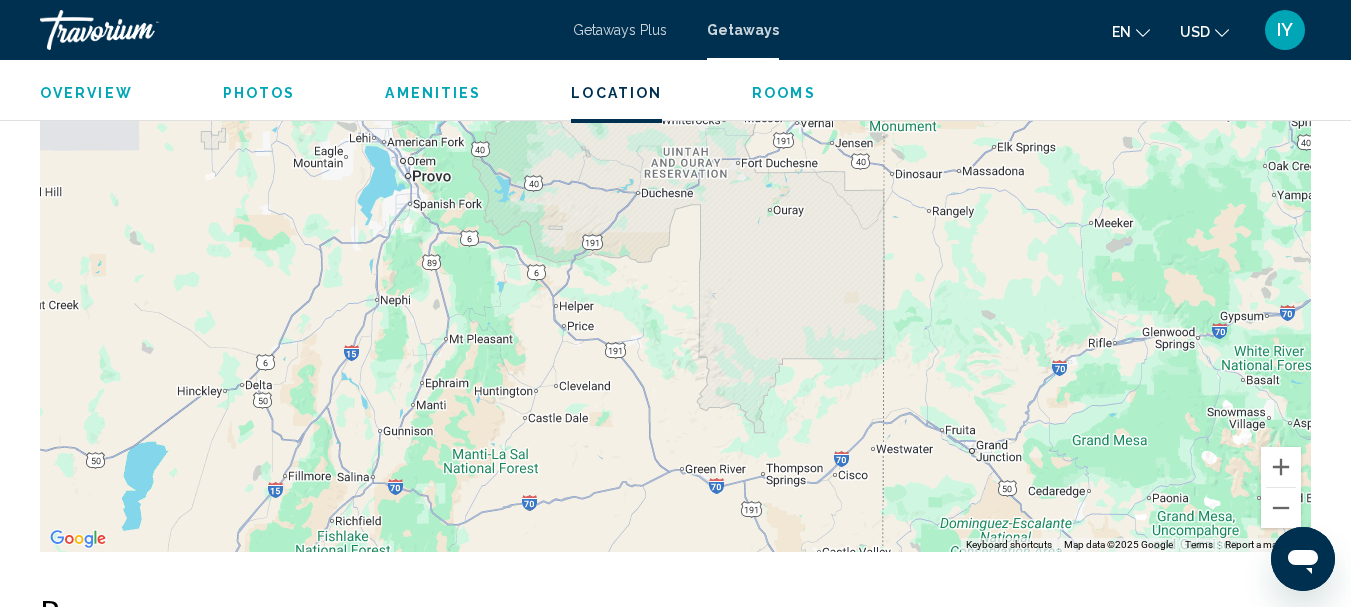 drag, startPoint x: 1115, startPoint y: 431, endPoint x: 1365, endPoint y: 219, distance: 327.78653 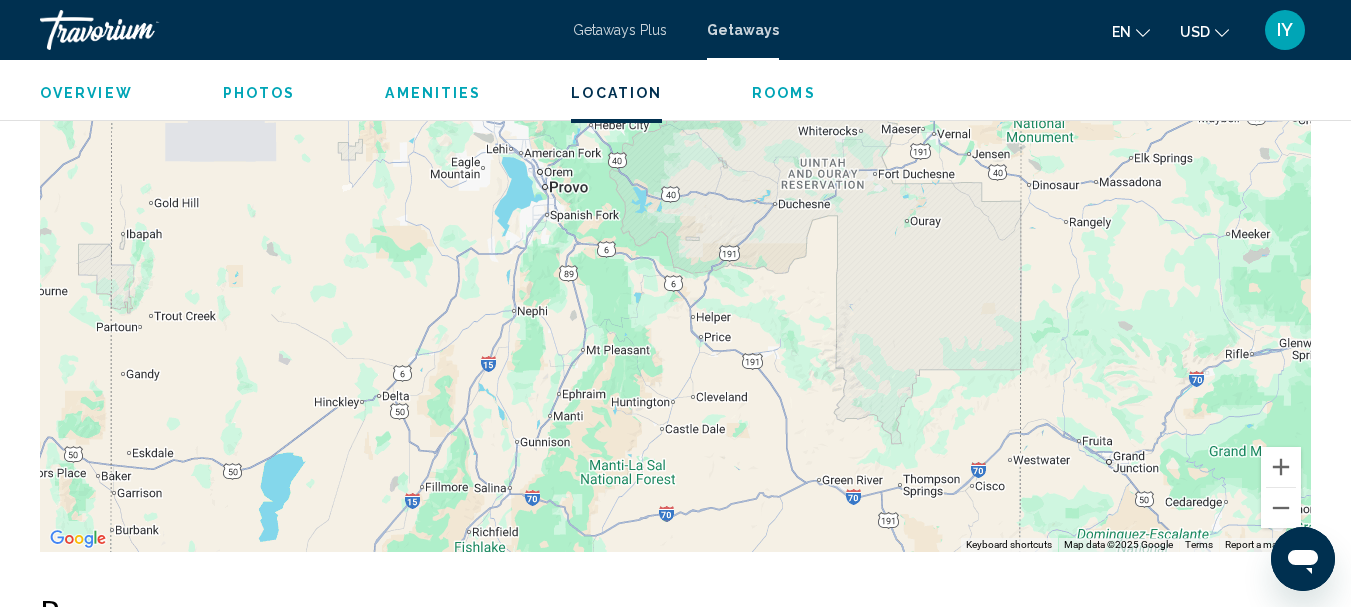 drag, startPoint x: 973, startPoint y: 335, endPoint x: 1114, endPoint y: 346, distance: 141.42842 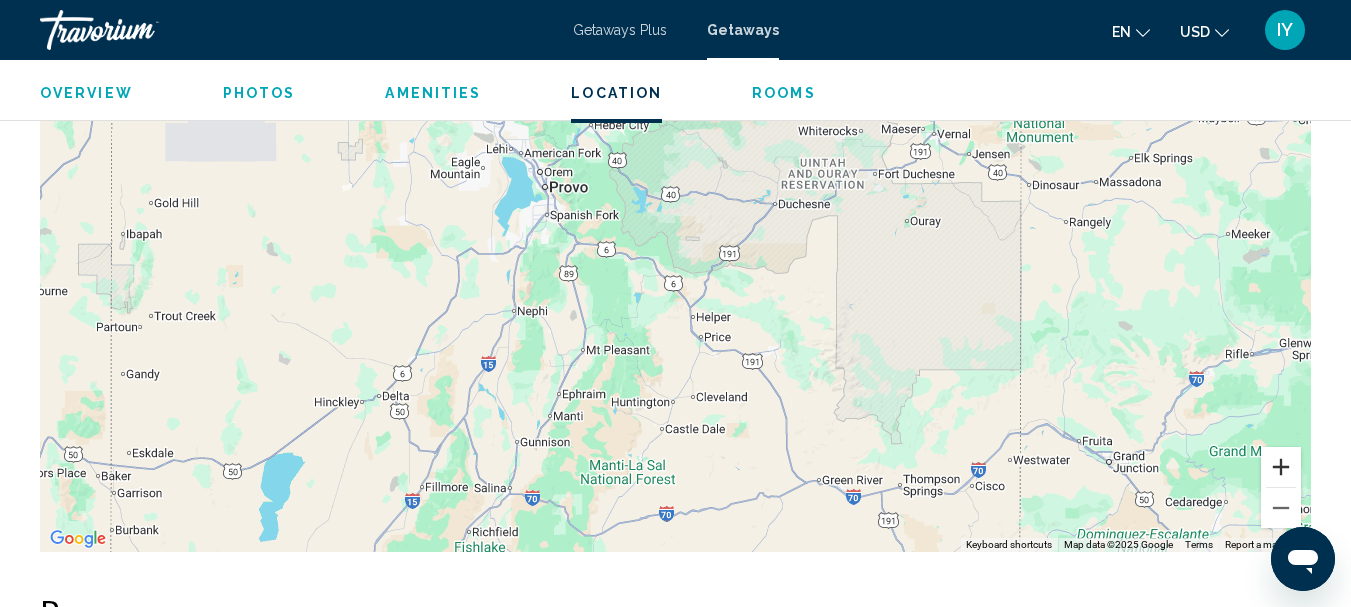 click at bounding box center (1281, 467) 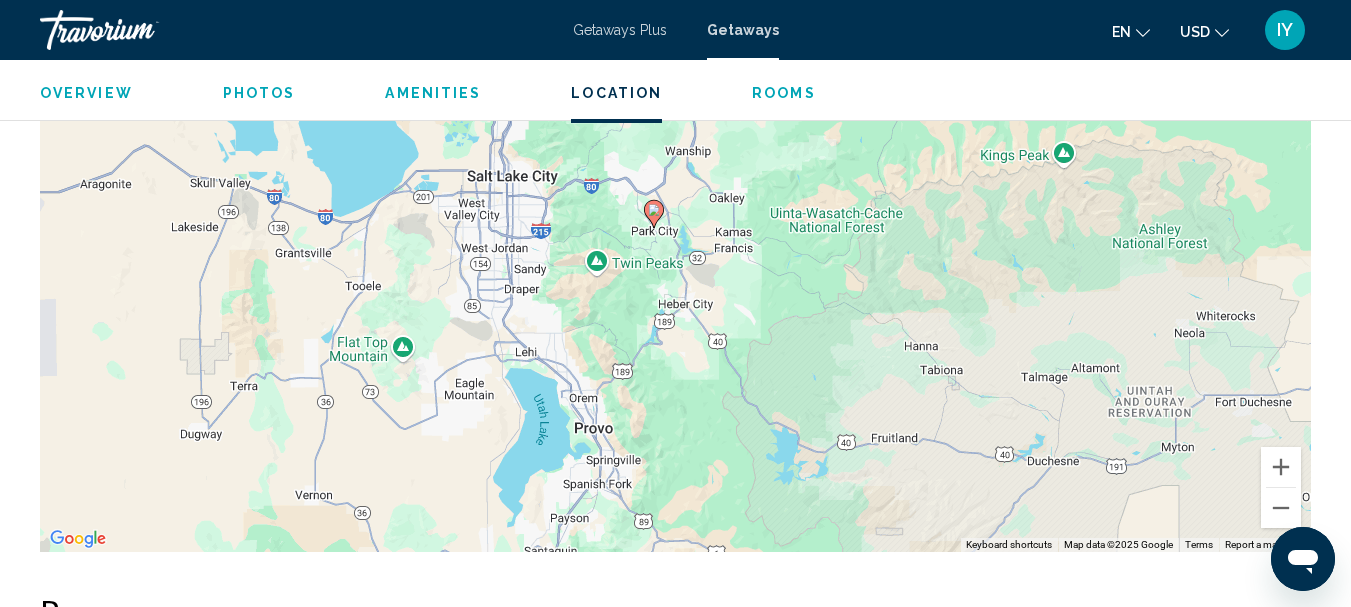 drag, startPoint x: 871, startPoint y: 263, endPoint x: 1051, endPoint y: 573, distance: 358.46896 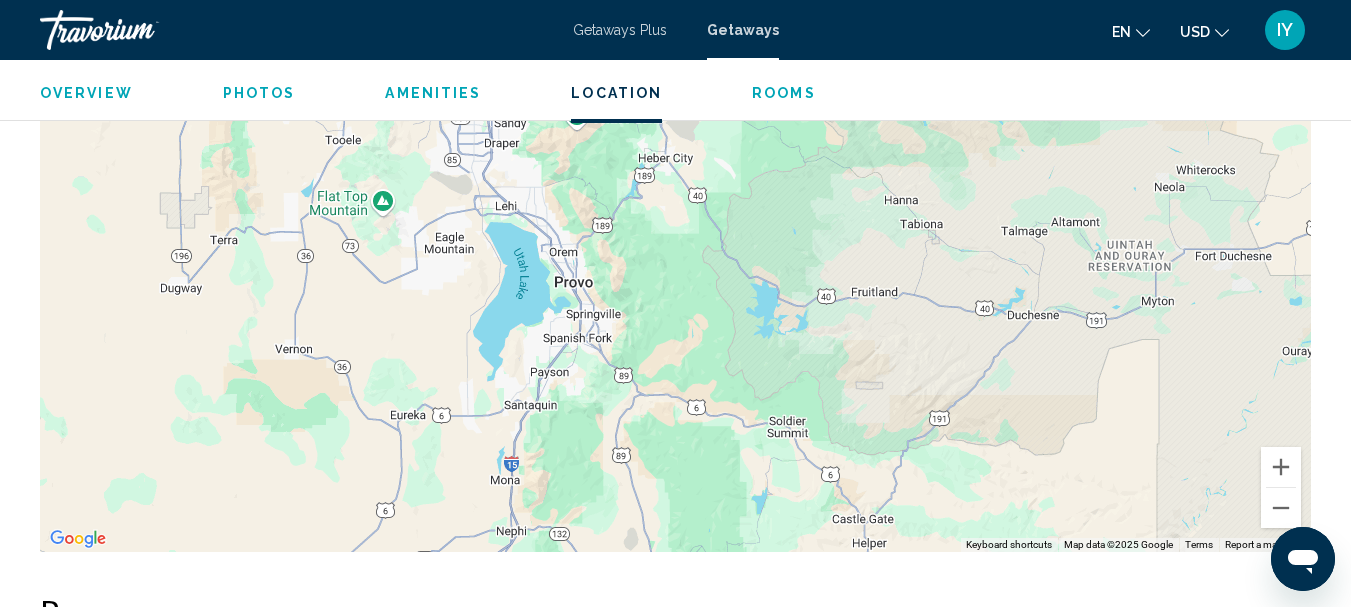 drag, startPoint x: 950, startPoint y: 377, endPoint x: 930, endPoint y: 234, distance: 144.39183 